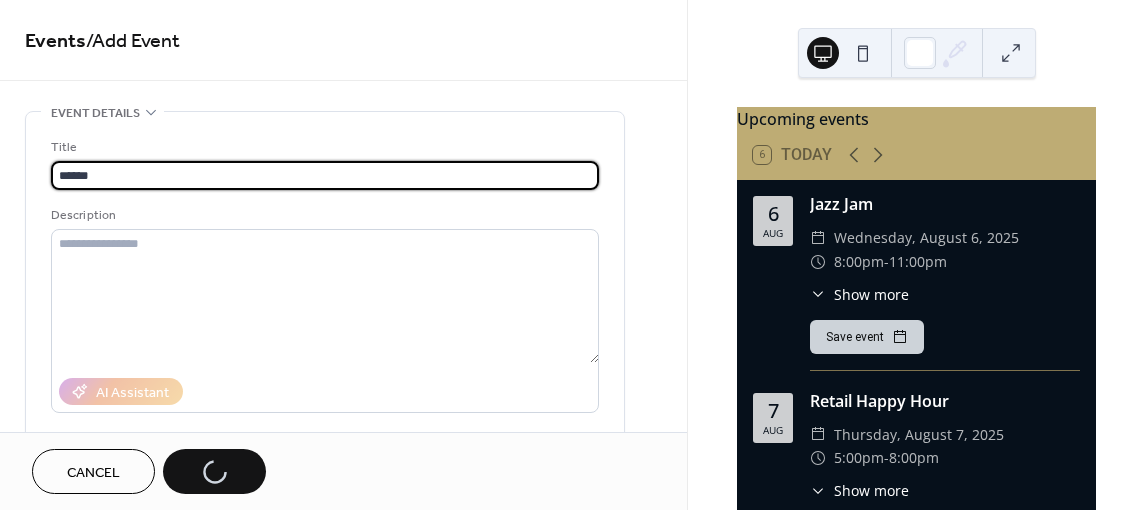 scroll, scrollTop: 0, scrollLeft: 0, axis: both 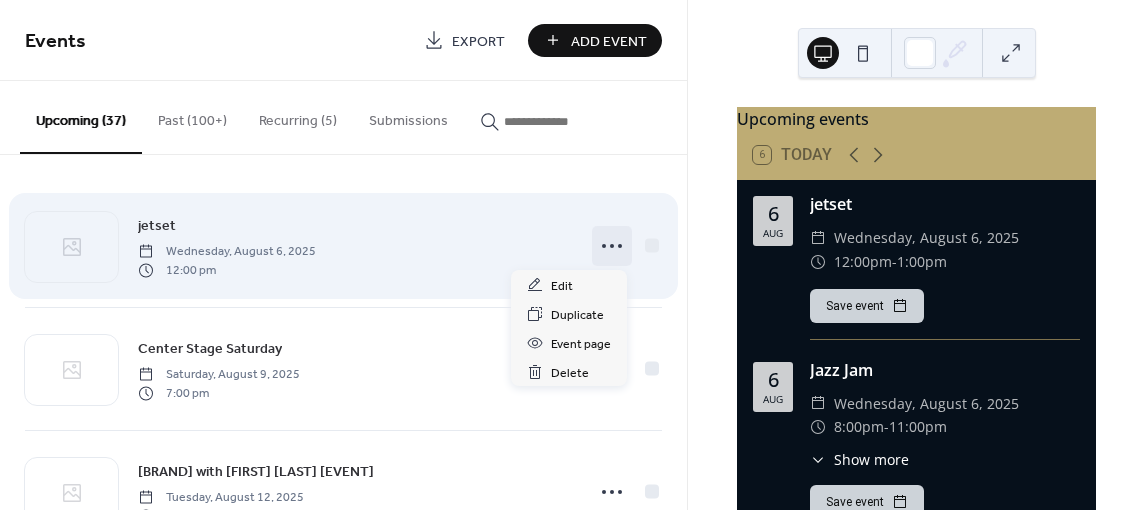 click 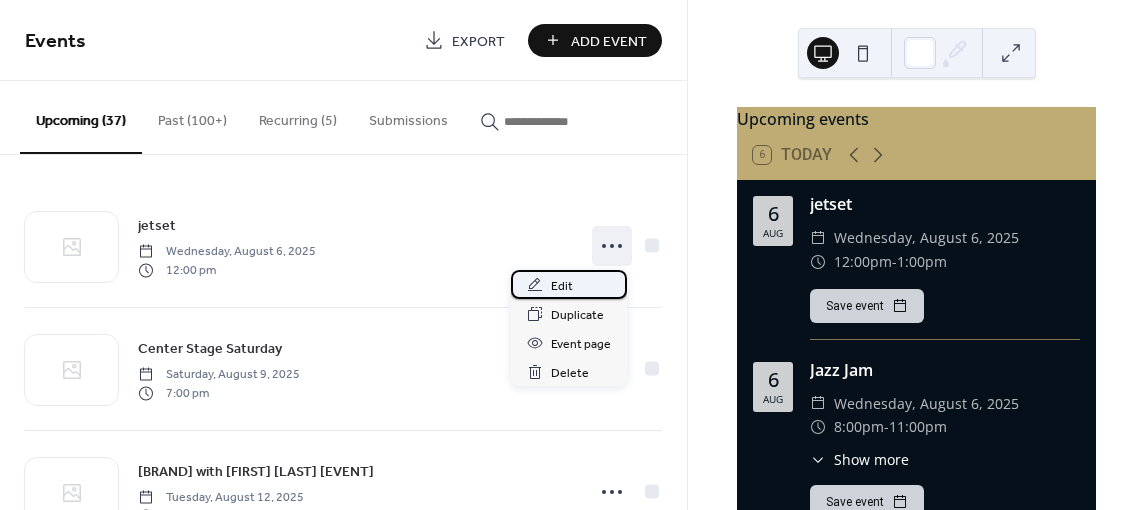 click on "Edit" at bounding box center (562, 286) 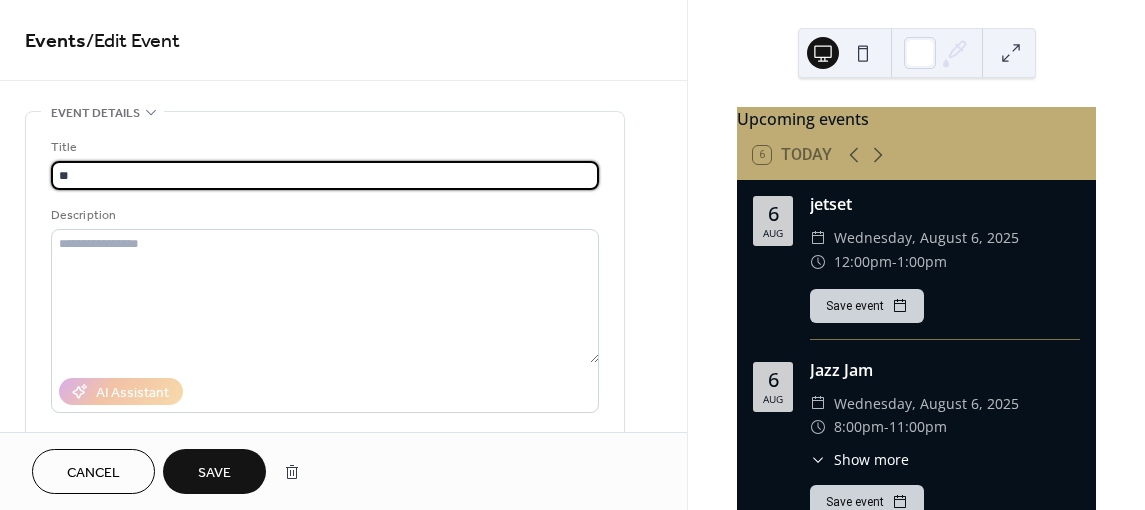 type on "*" 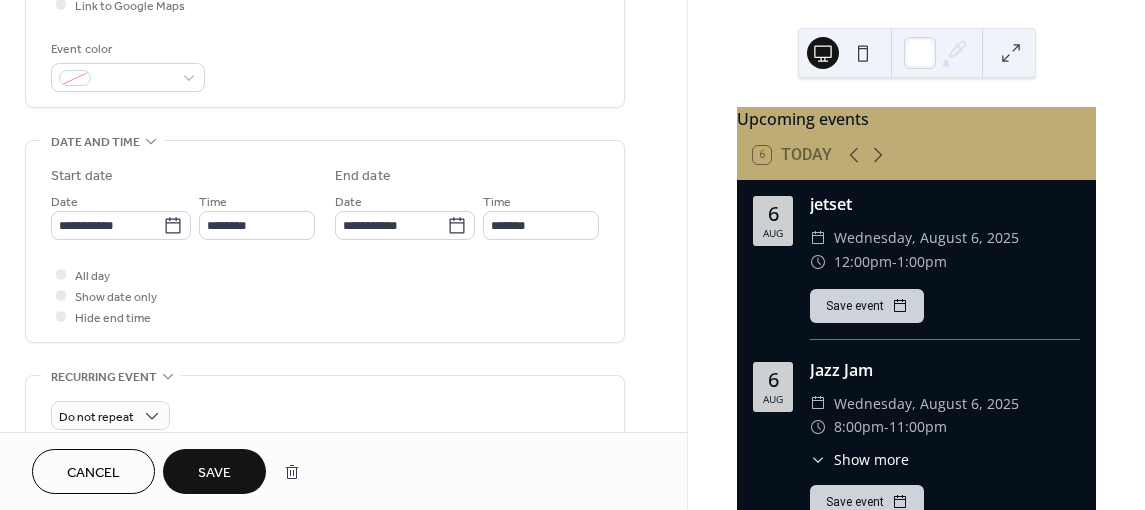 scroll, scrollTop: 512, scrollLeft: 0, axis: vertical 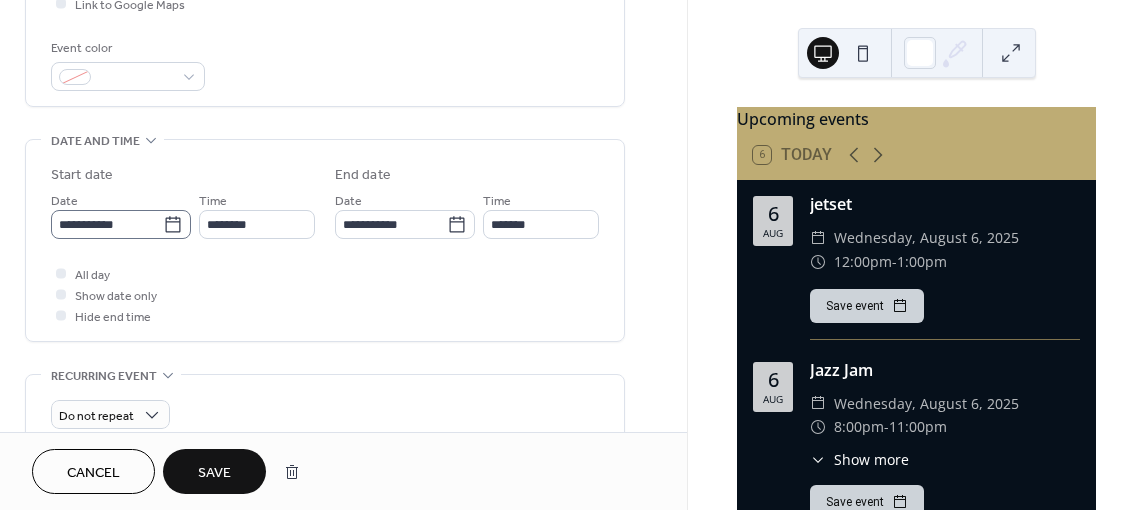 type on "**********" 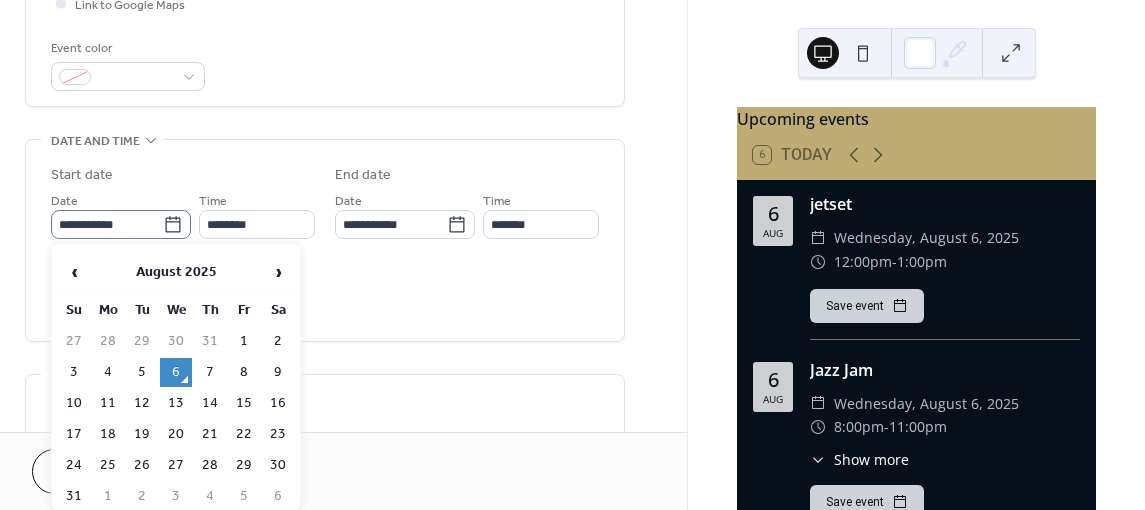 click 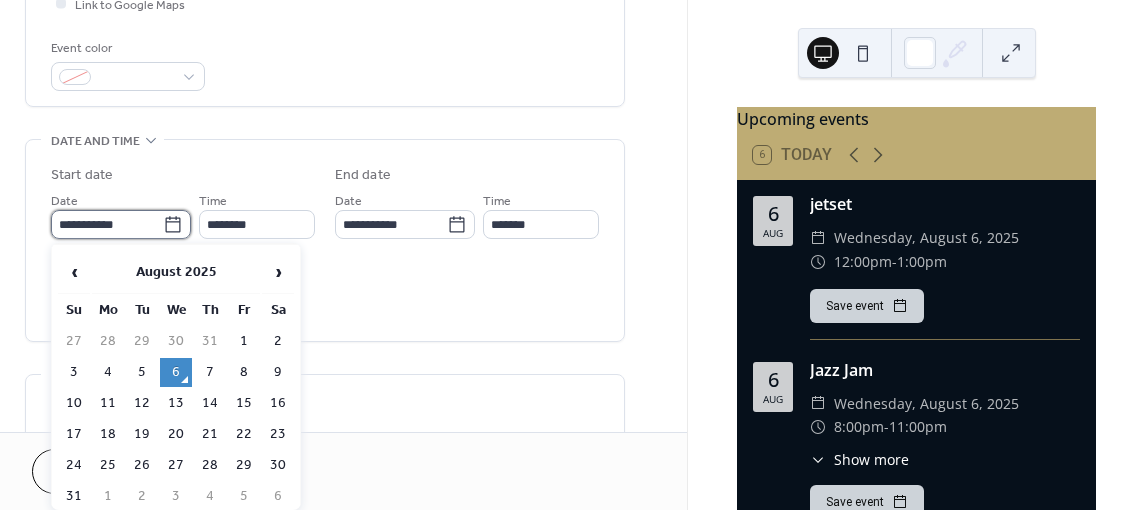 click on "**********" at bounding box center (107, 224) 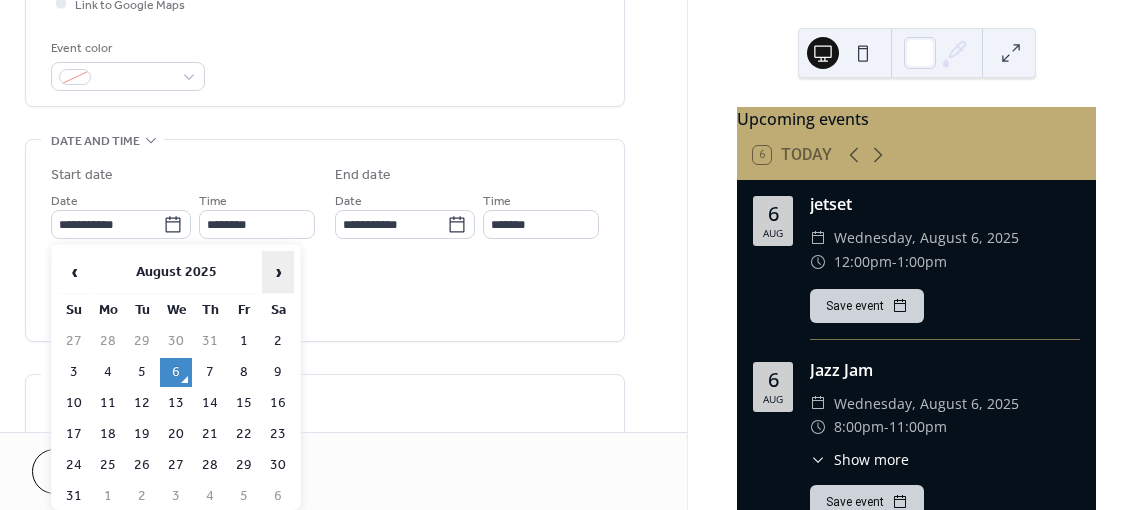 click on "›" at bounding box center [278, 272] 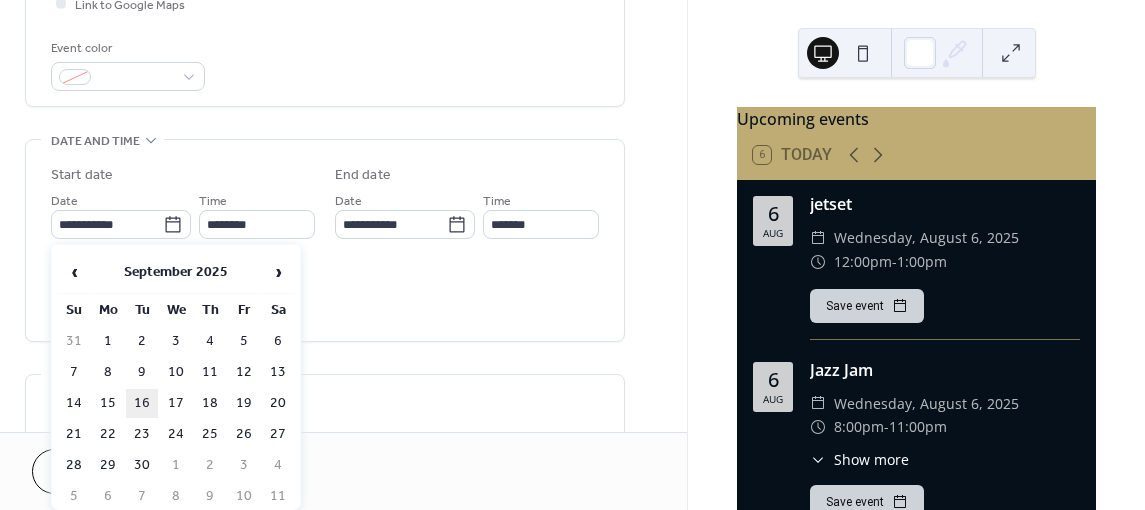 click on "16" at bounding box center [142, 403] 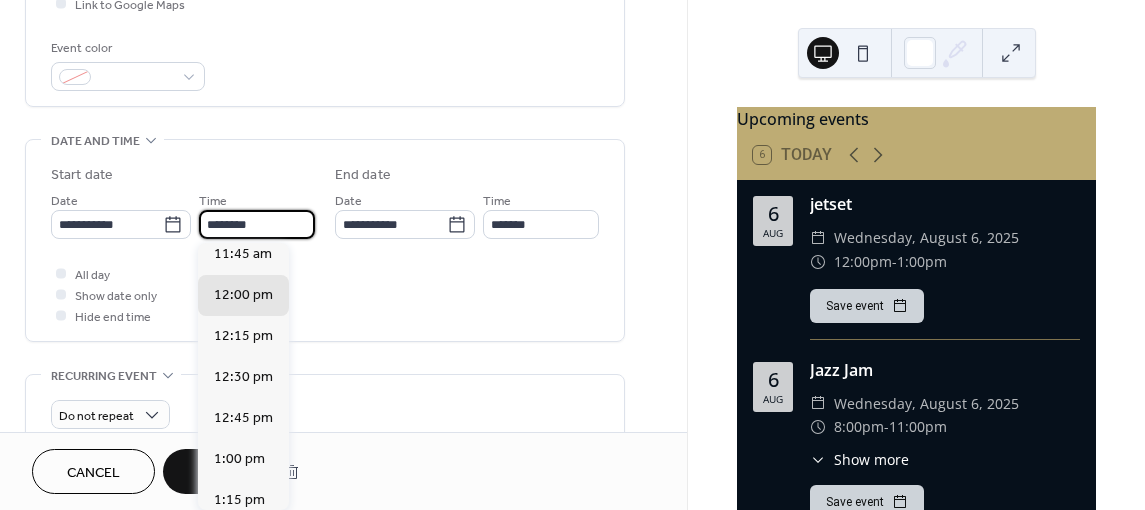 click on "********" at bounding box center (257, 224) 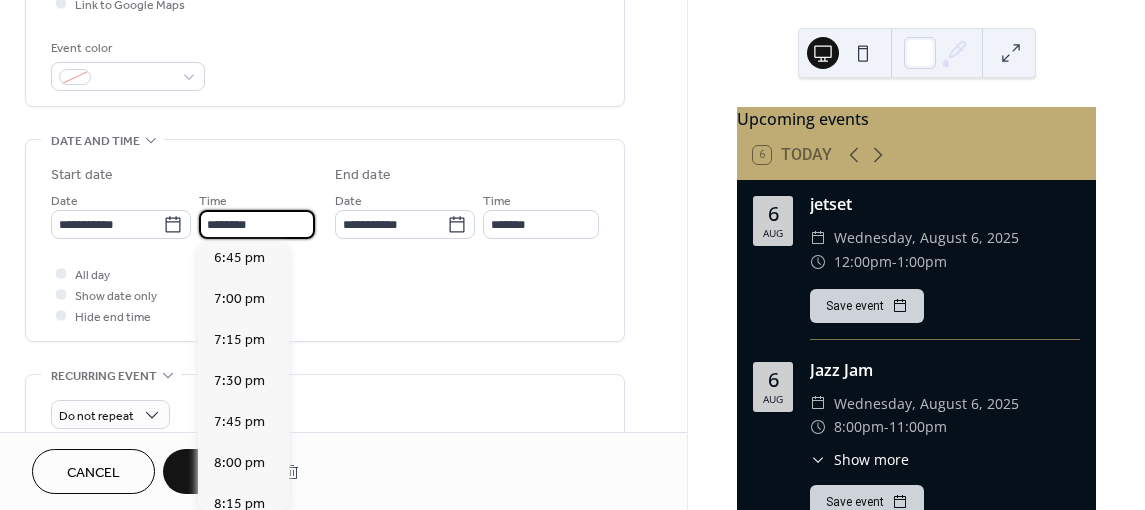 scroll, scrollTop: 3079, scrollLeft: 0, axis: vertical 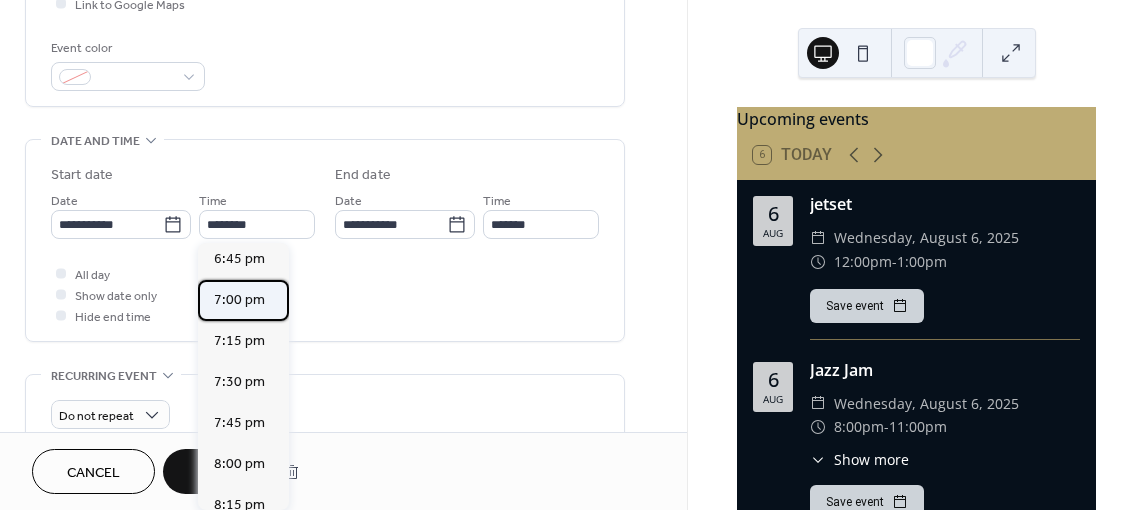 click on "7:00 pm" at bounding box center [239, 300] 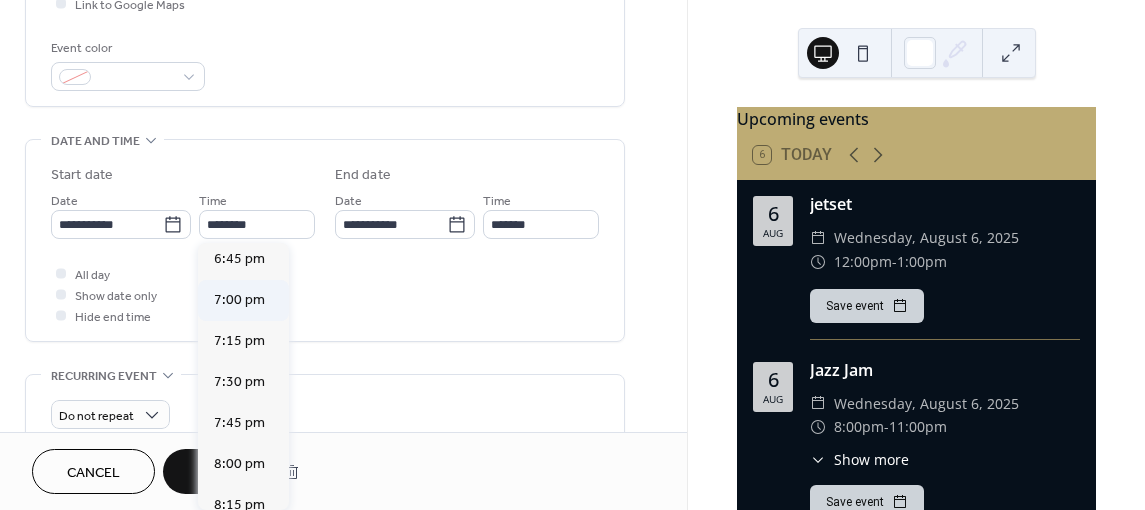 type on "*******" 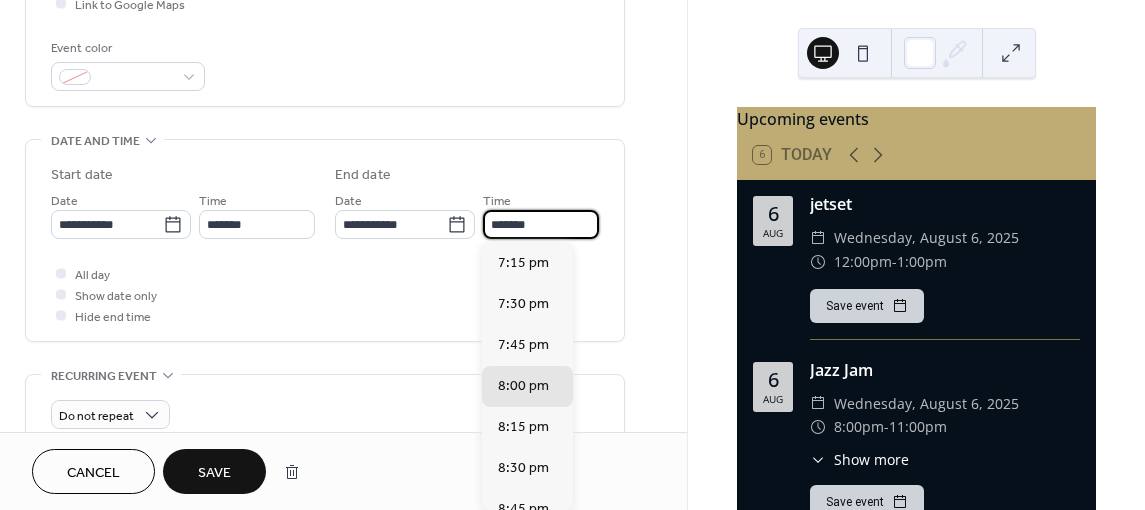 click on "*******" at bounding box center (541, 224) 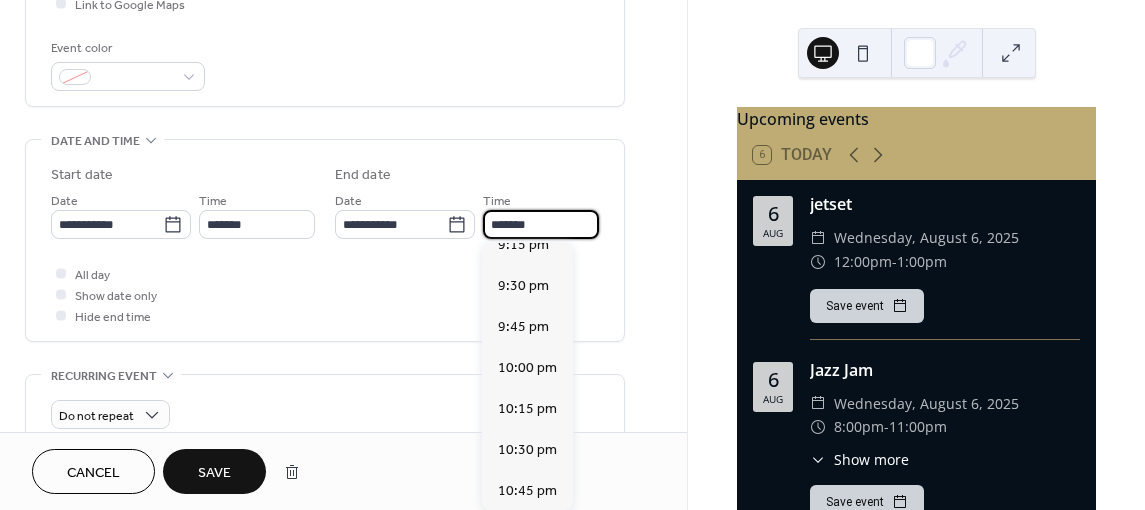 scroll, scrollTop: 348, scrollLeft: 0, axis: vertical 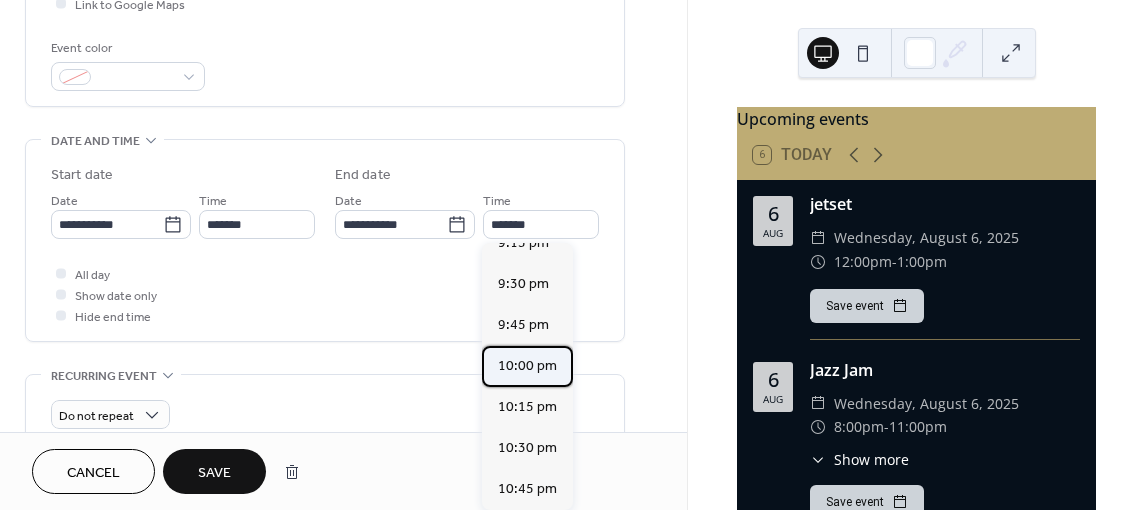click on "10:00 pm" at bounding box center (527, 366) 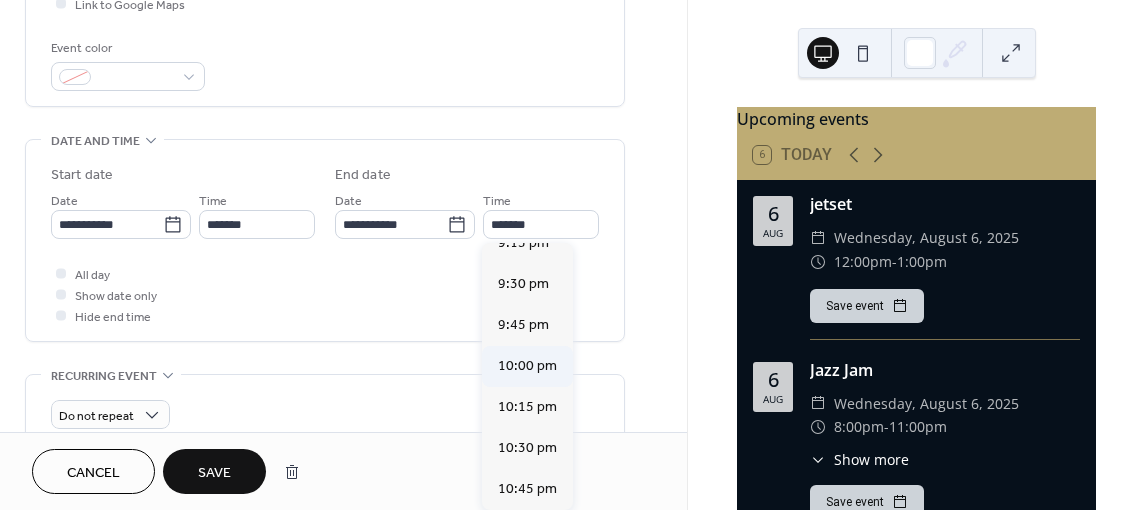type on "********" 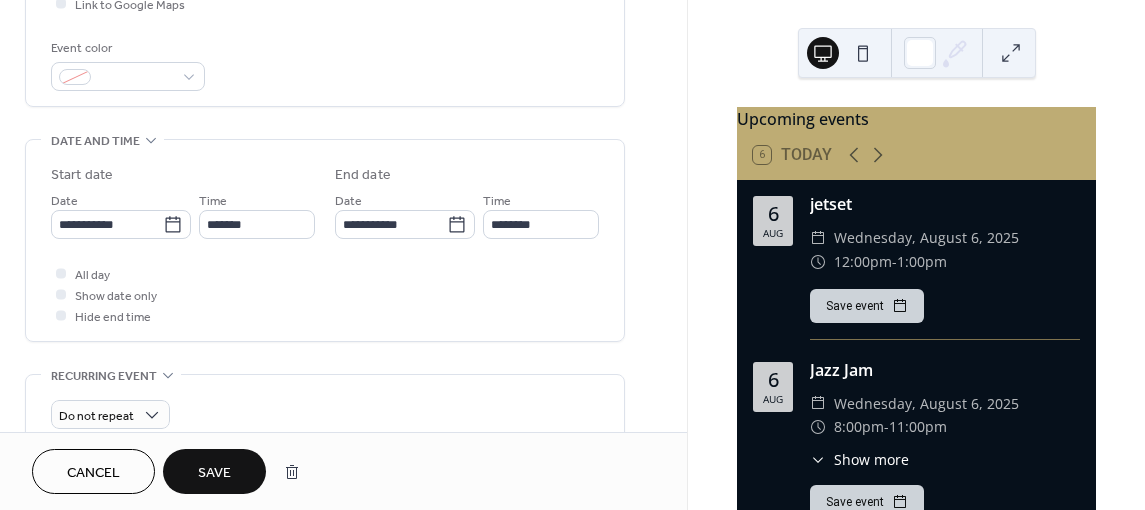 click on "Save" at bounding box center (214, 473) 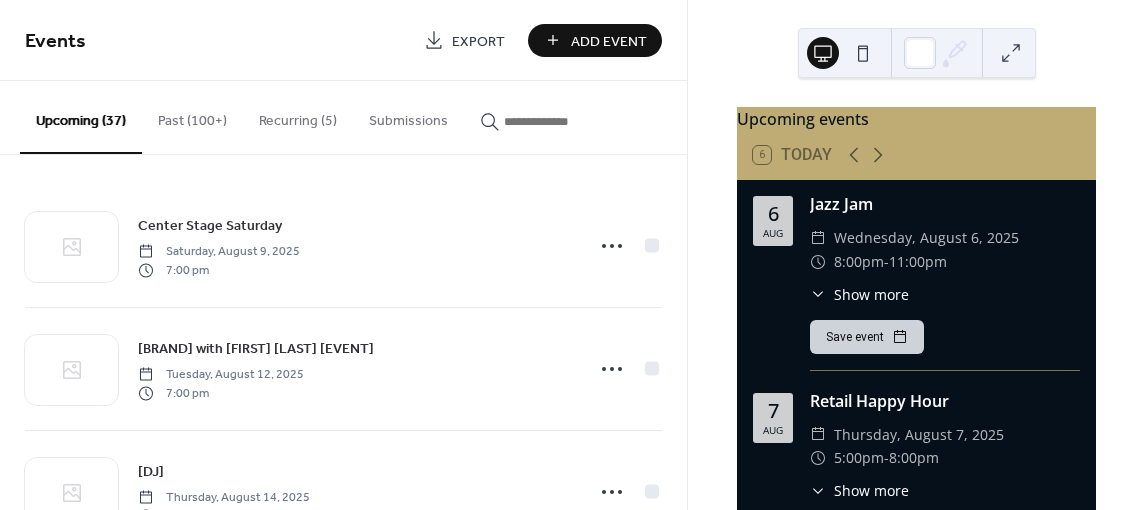 click on "Add Event" at bounding box center (609, 41) 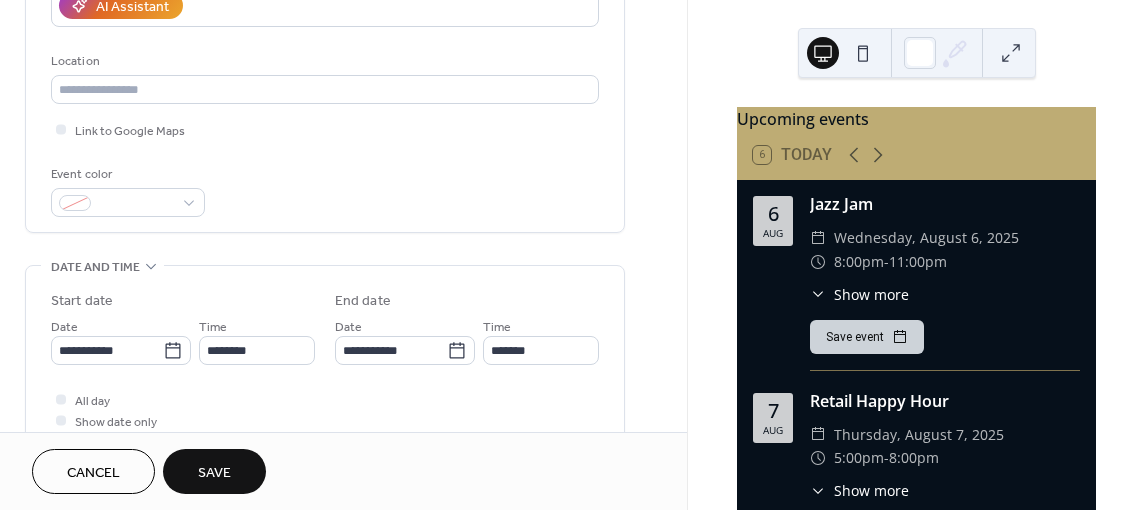scroll, scrollTop: 387, scrollLeft: 0, axis: vertical 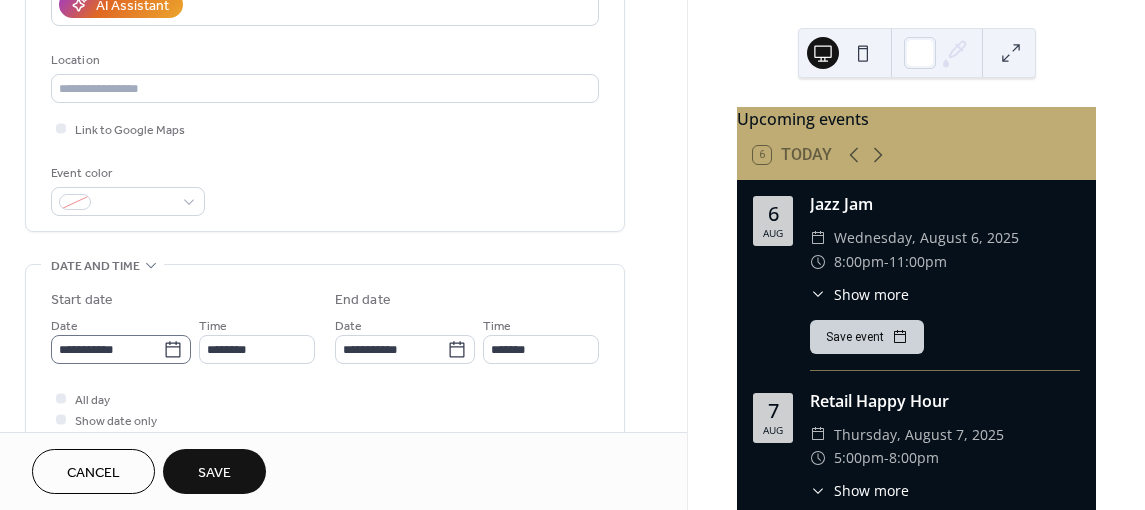 type on "**********" 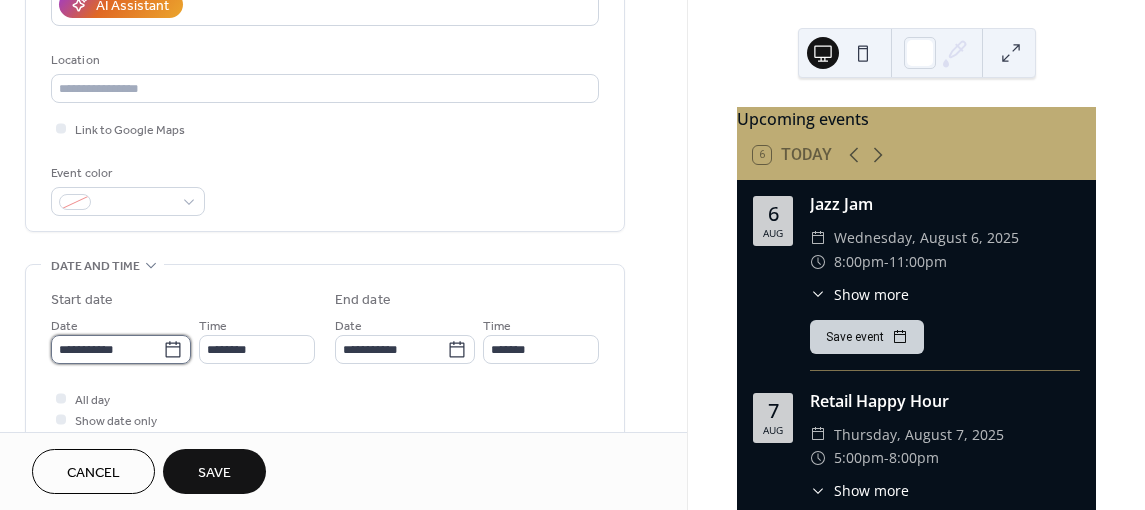click on "**********" at bounding box center [107, 349] 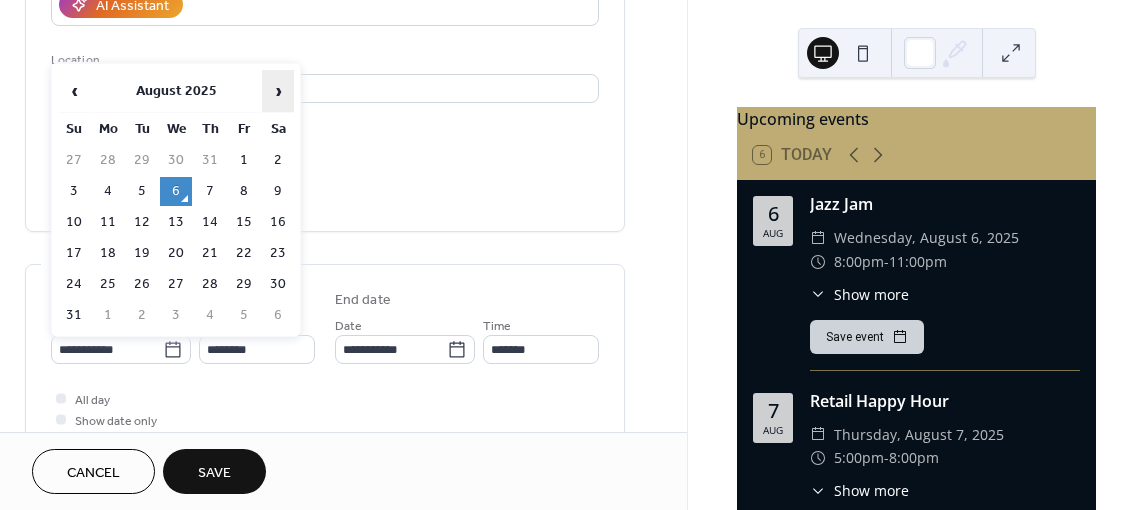 click on "›" at bounding box center [278, 91] 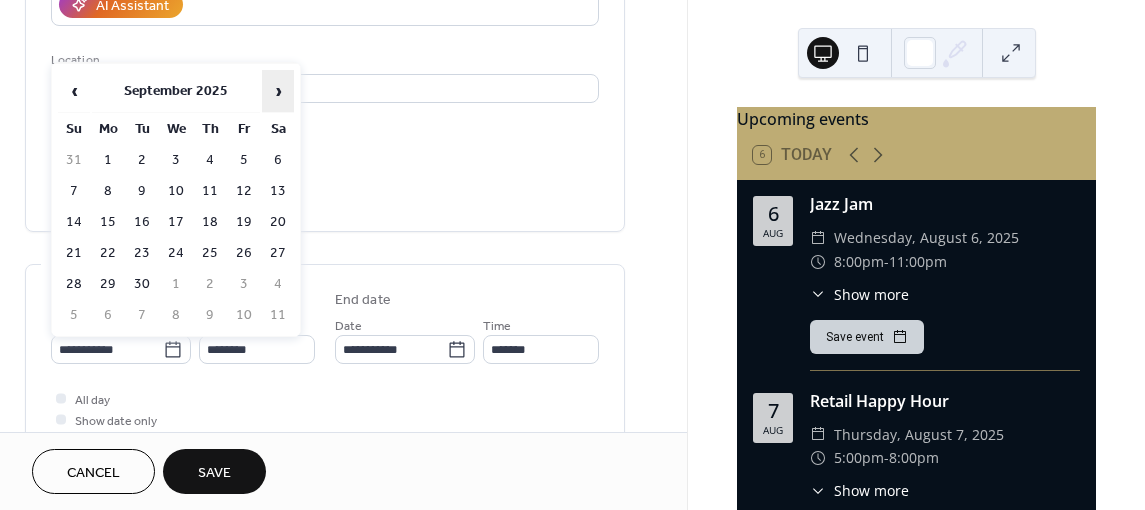 click on "›" at bounding box center (278, 91) 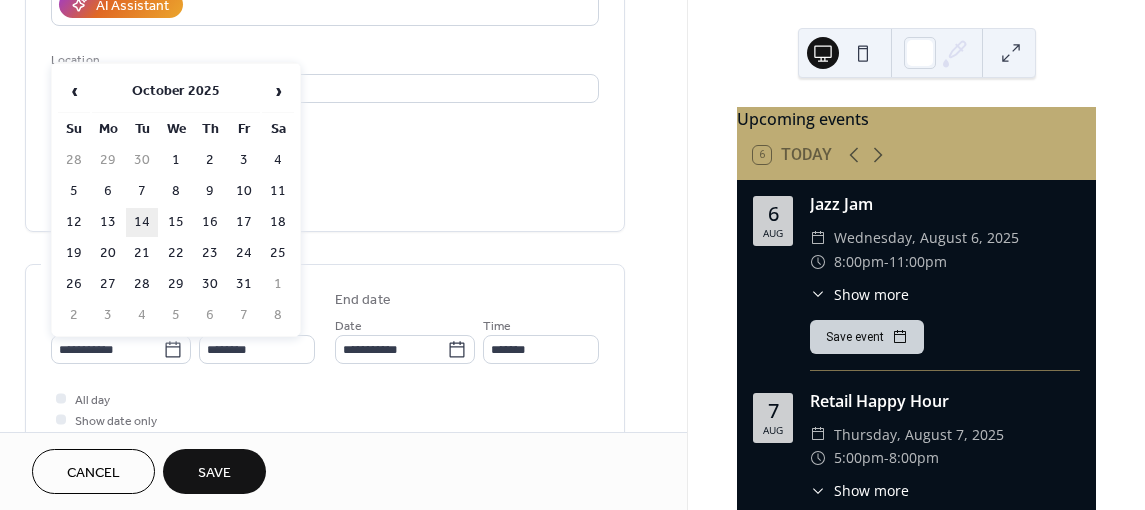 click on "14" at bounding box center [142, 222] 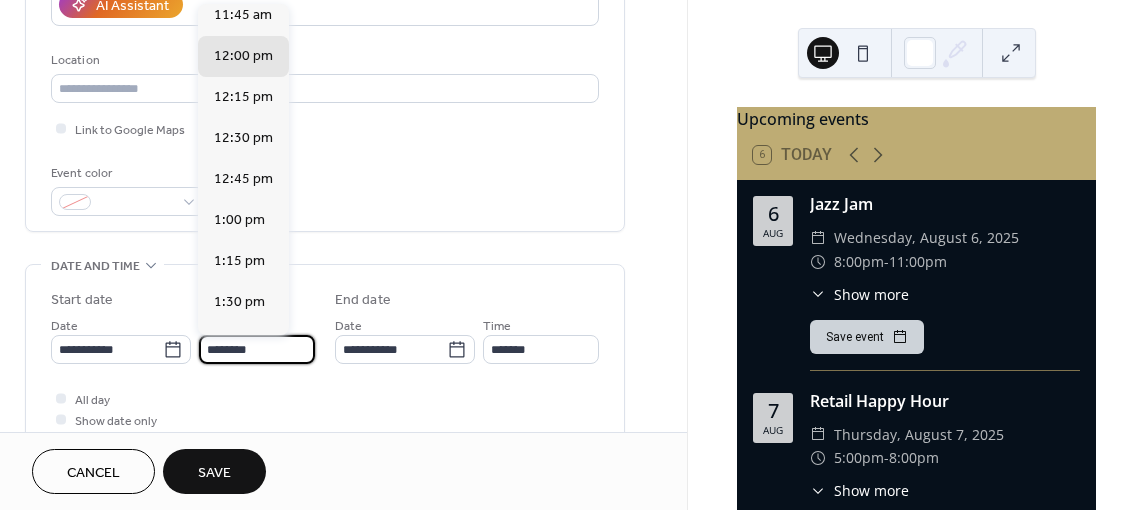 click on "********" at bounding box center [257, 349] 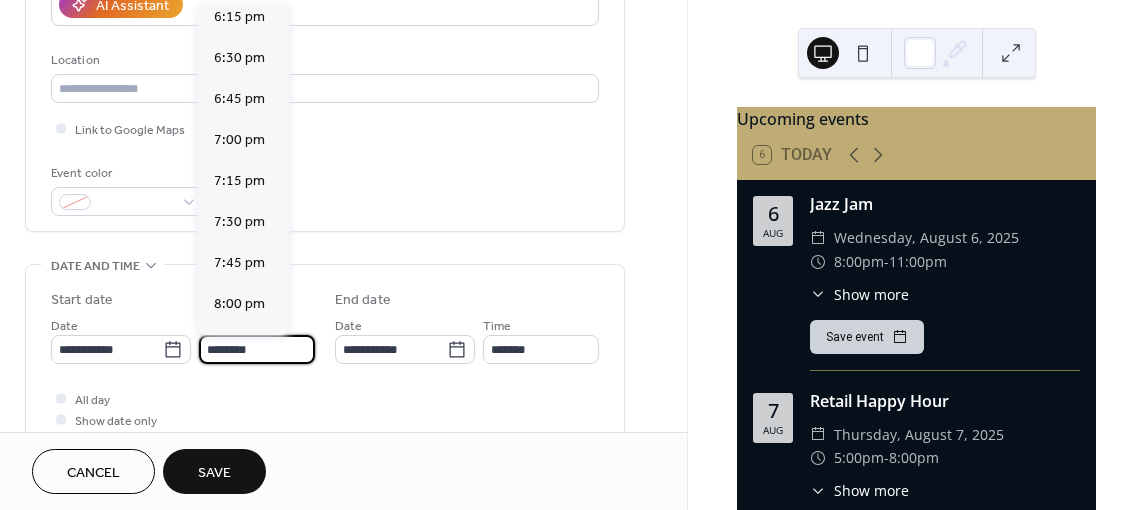 scroll, scrollTop: 2996, scrollLeft: 0, axis: vertical 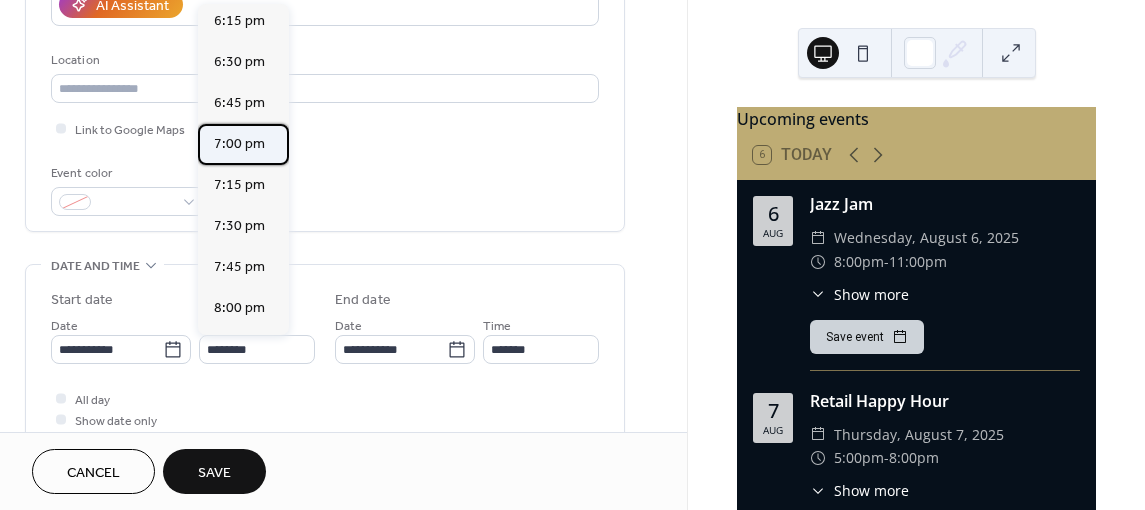 click on "7:00 pm" at bounding box center [239, 144] 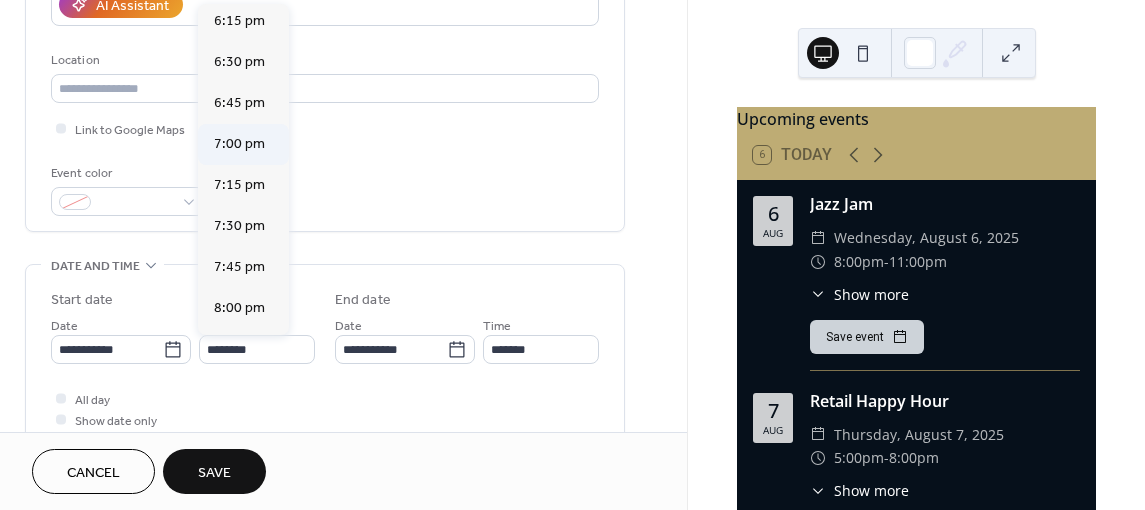 type on "*******" 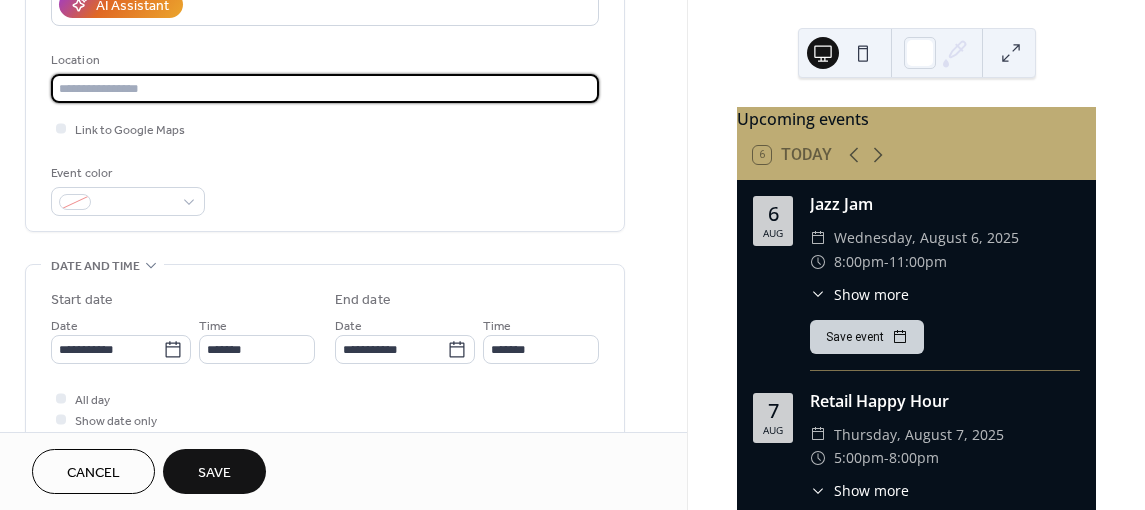 drag, startPoint x: 245, startPoint y: 87, endPoint x: 425, endPoint y: 307, distance: 284.25342 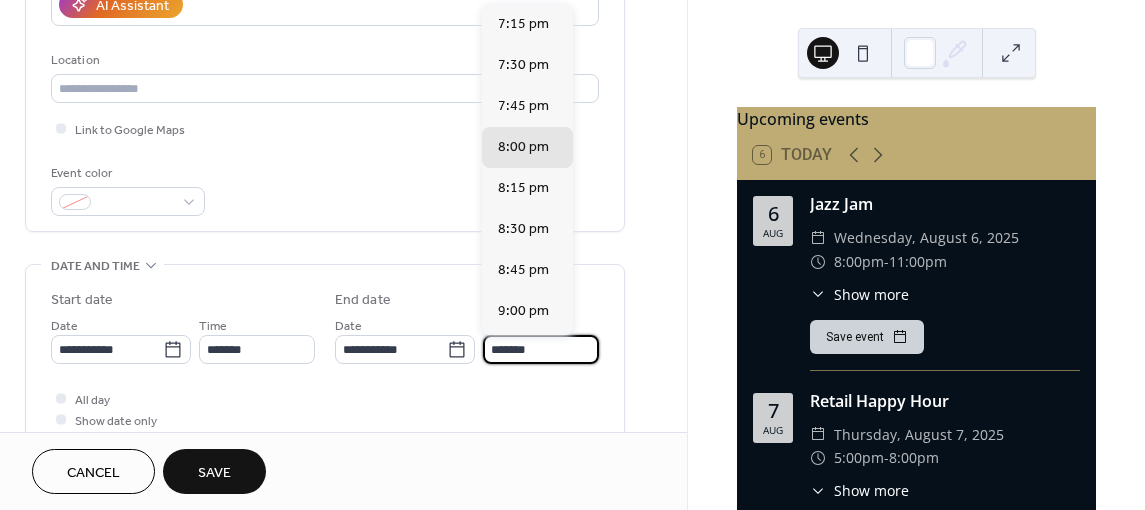 click on "*******" at bounding box center [541, 349] 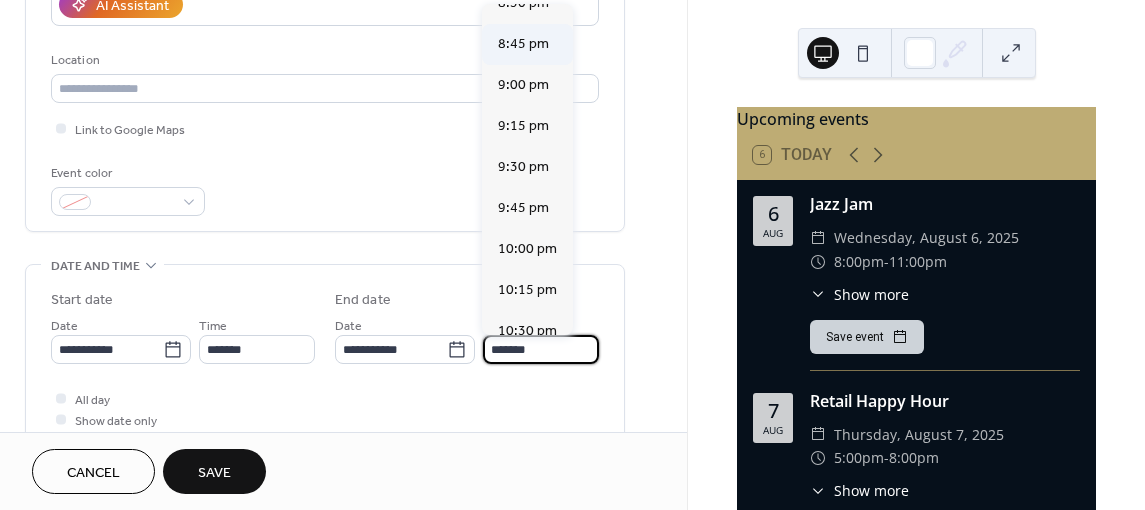 scroll, scrollTop: 227, scrollLeft: 0, axis: vertical 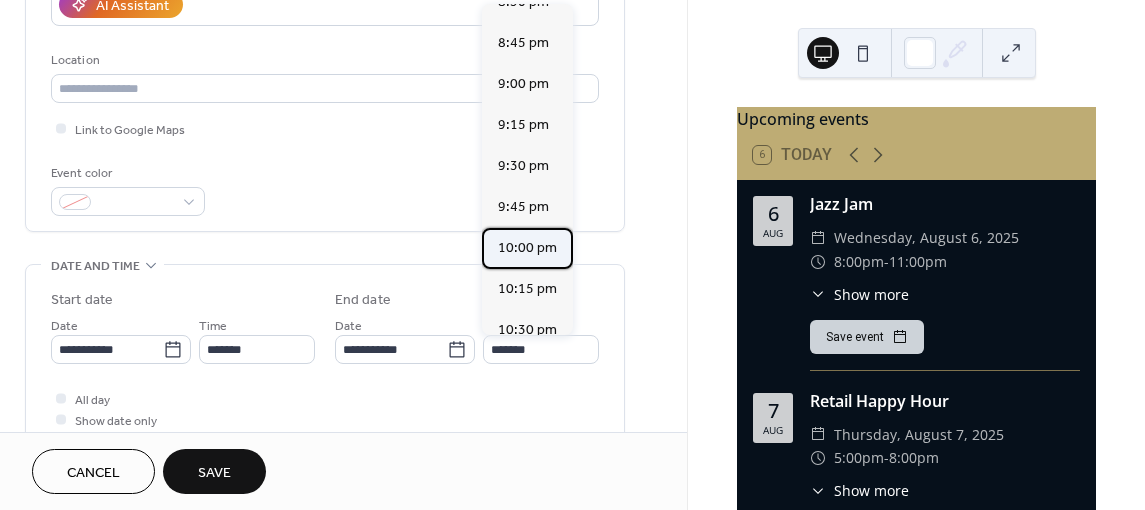 click on "10:00 pm" at bounding box center (527, 248) 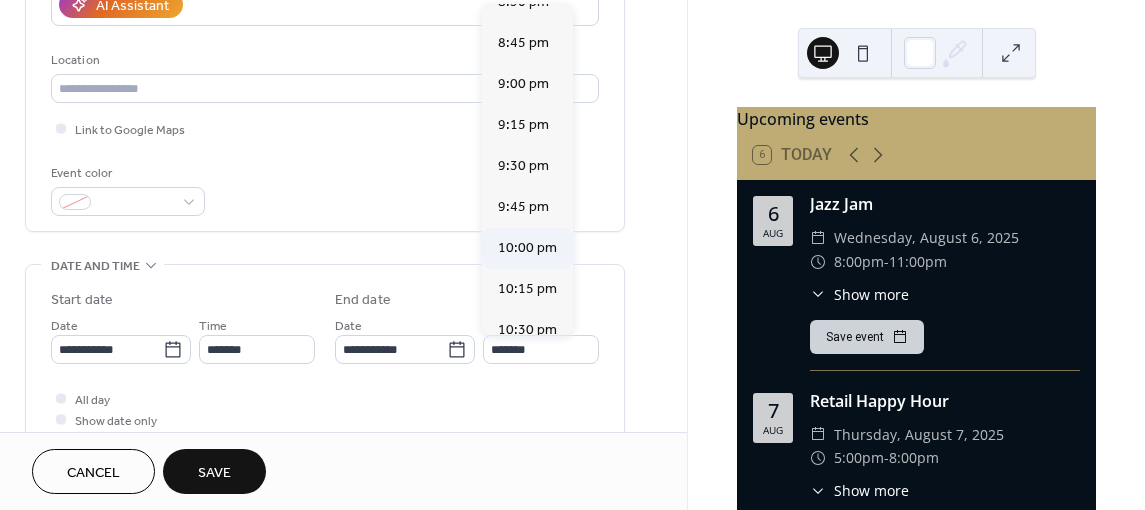 type on "********" 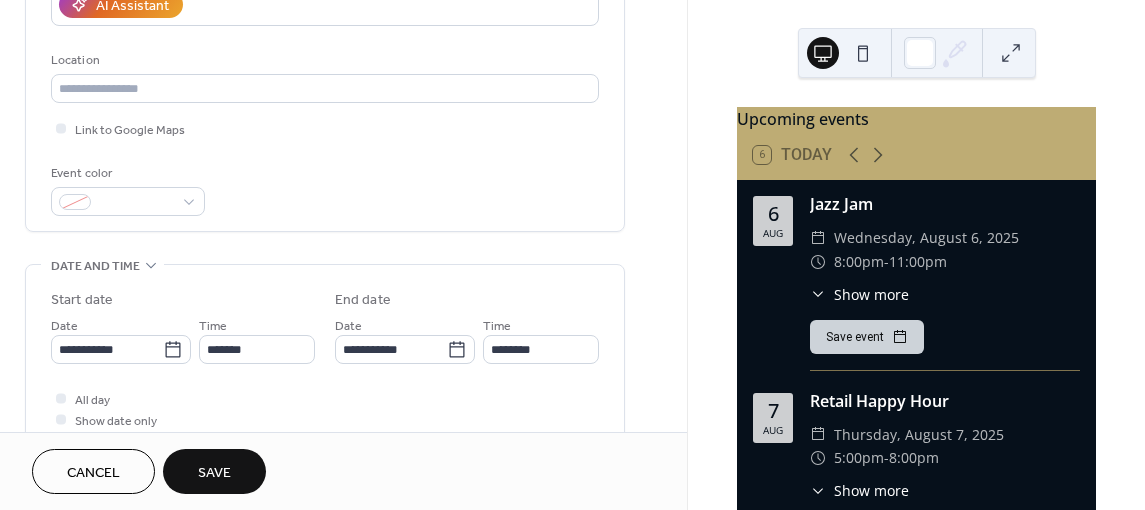 click on "Save" at bounding box center [214, 473] 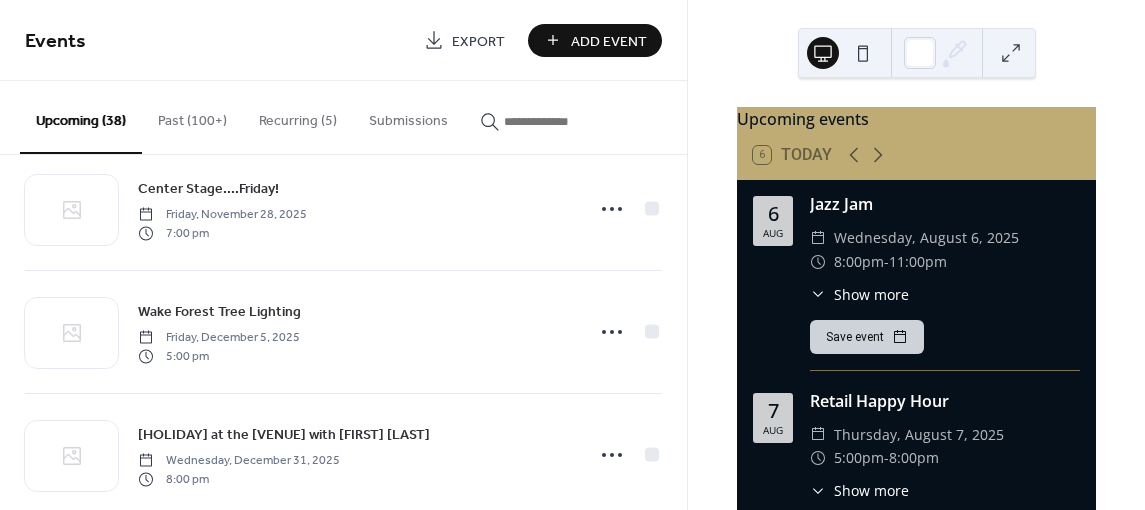 scroll, scrollTop: 4378, scrollLeft: 0, axis: vertical 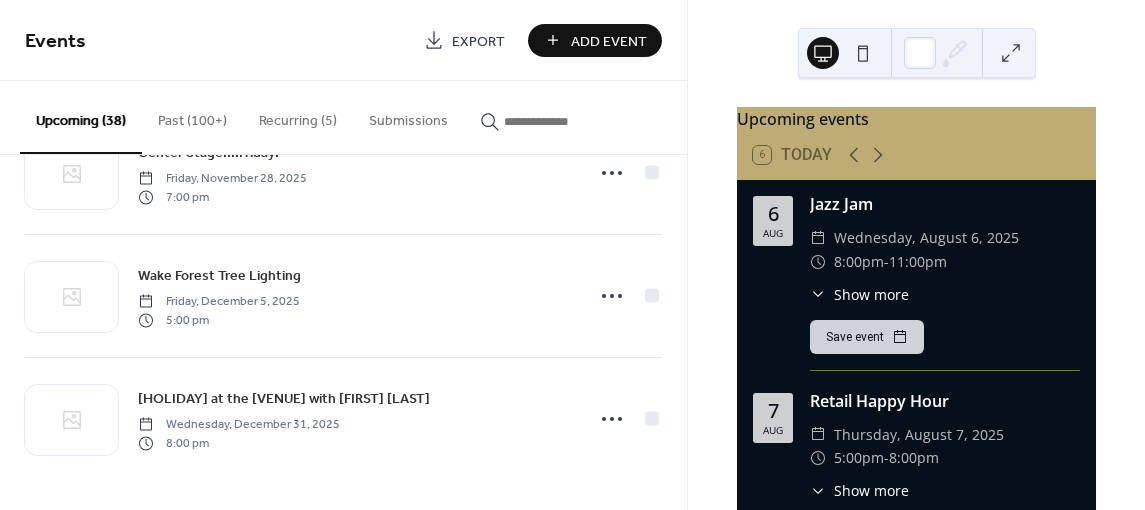 click on "Add Event" at bounding box center (595, 40) 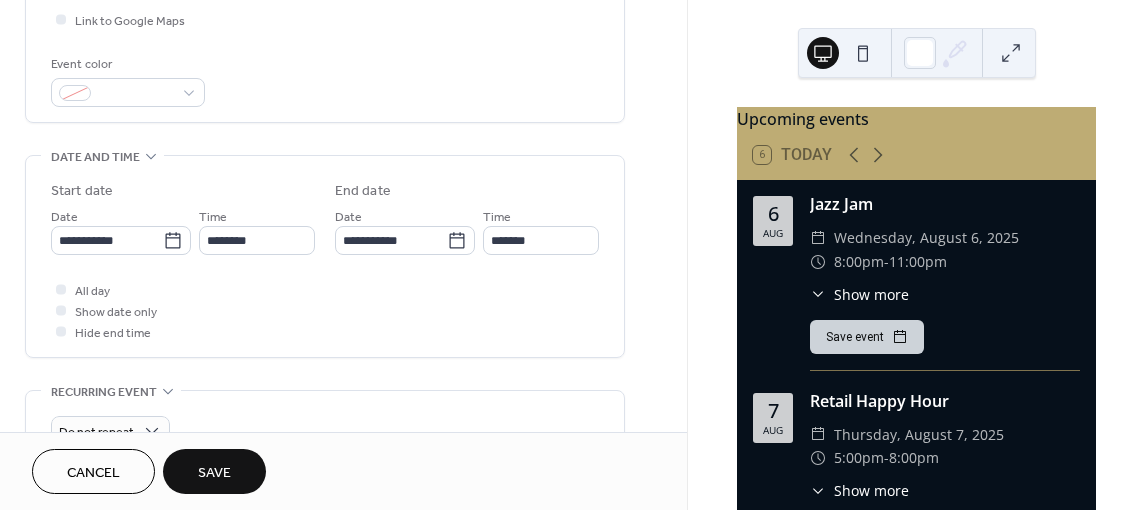 scroll, scrollTop: 497, scrollLeft: 0, axis: vertical 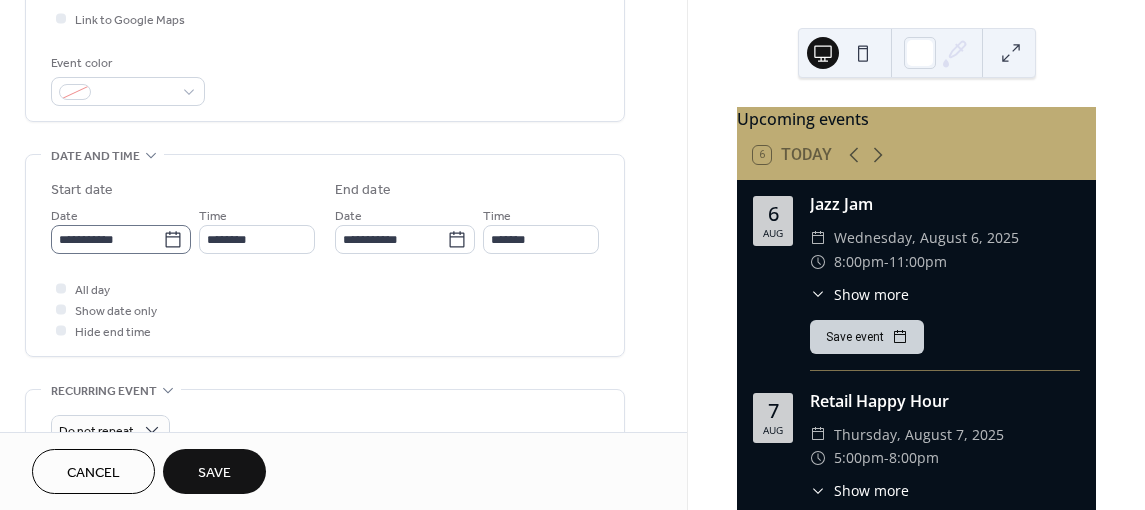 type on "**********" 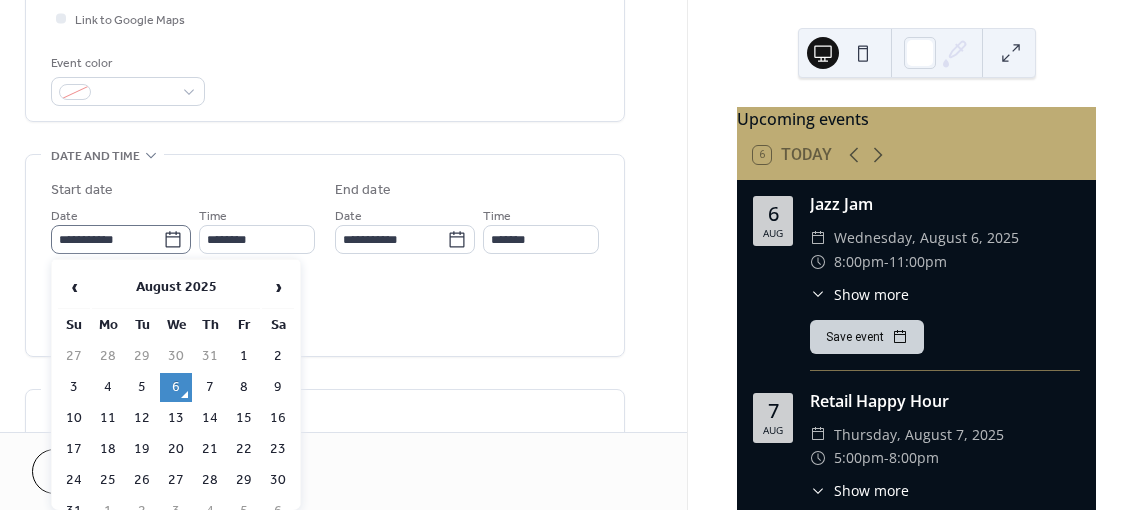 click 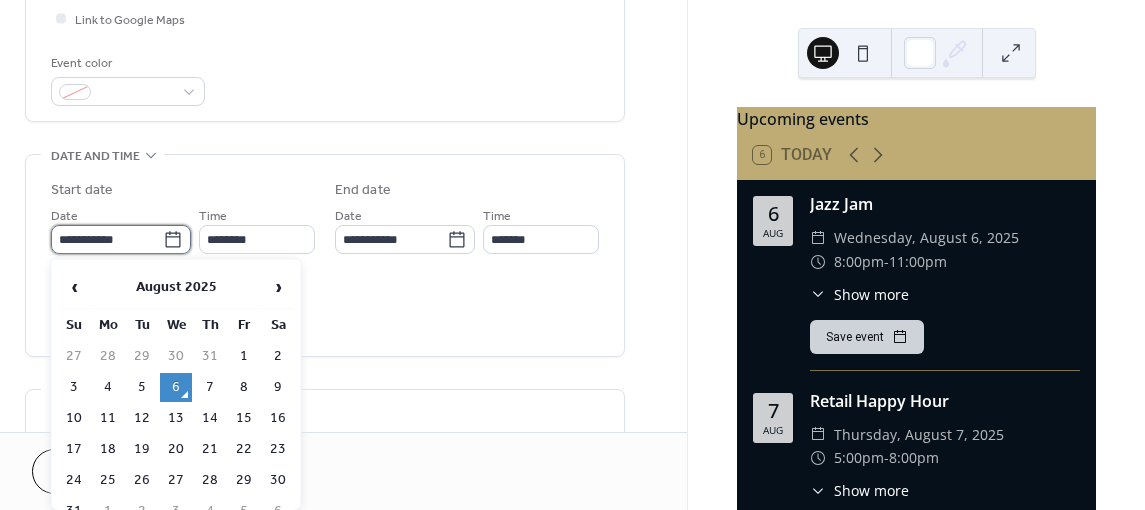 click on "**********" at bounding box center (107, 239) 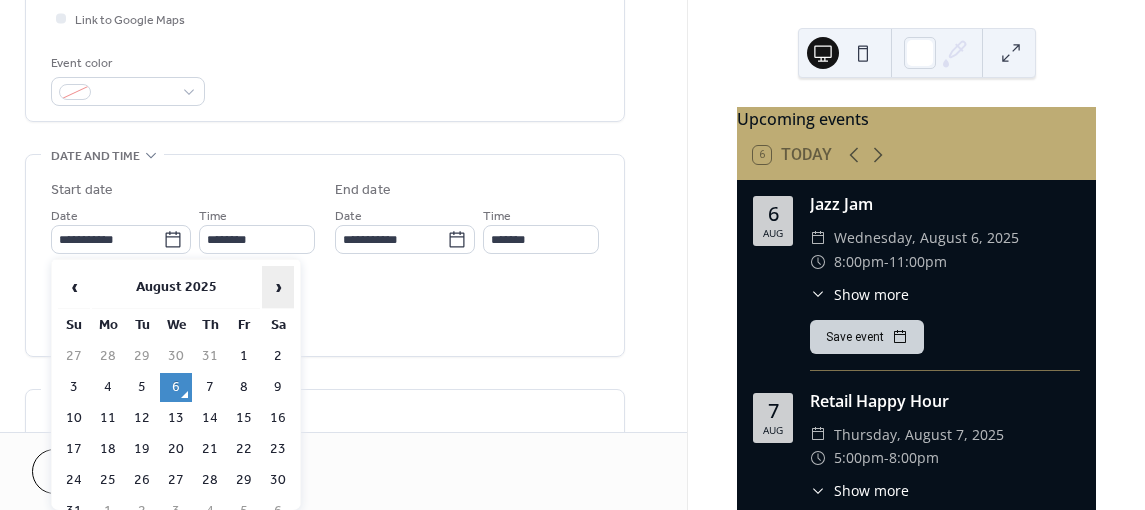 click on "›" at bounding box center (278, 287) 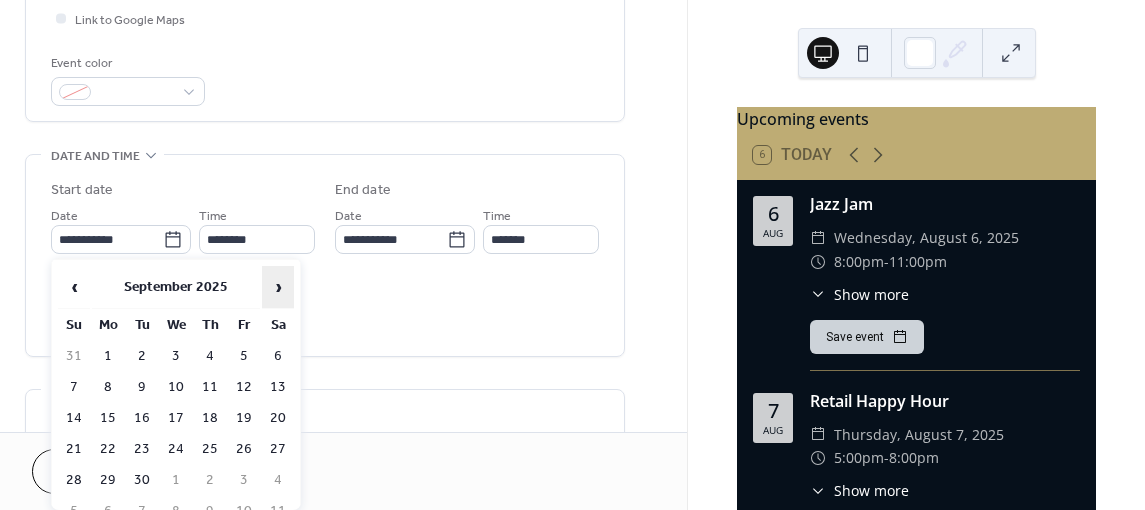 click on "›" at bounding box center [278, 287] 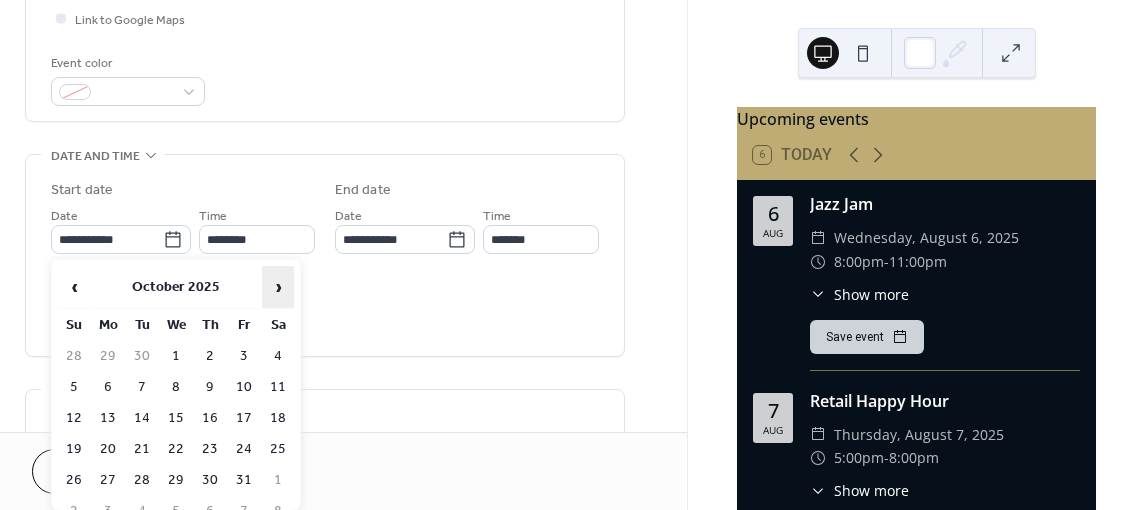 click on "›" at bounding box center [278, 287] 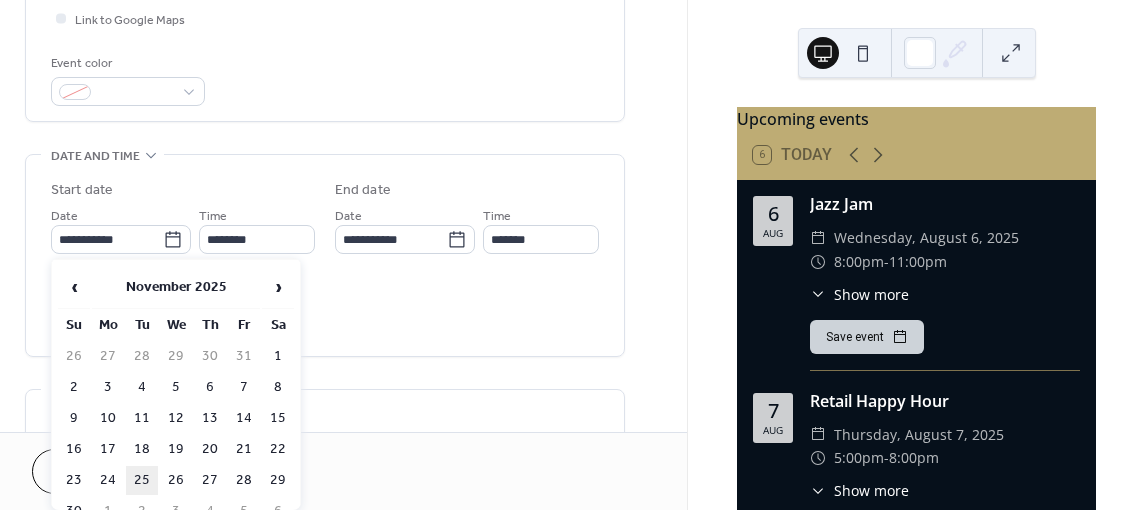 click on "25" at bounding box center [142, 480] 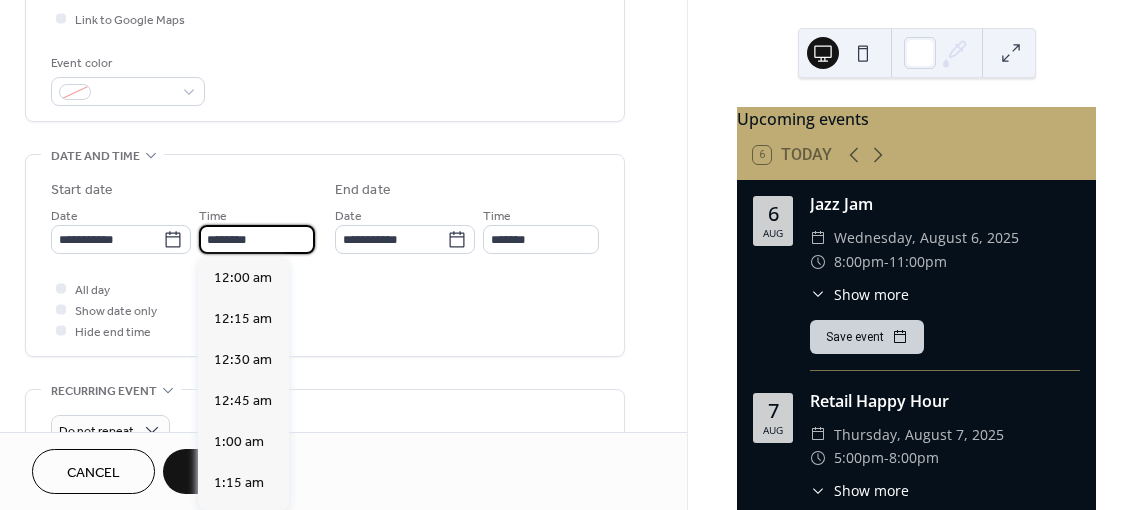 scroll, scrollTop: 1936, scrollLeft: 0, axis: vertical 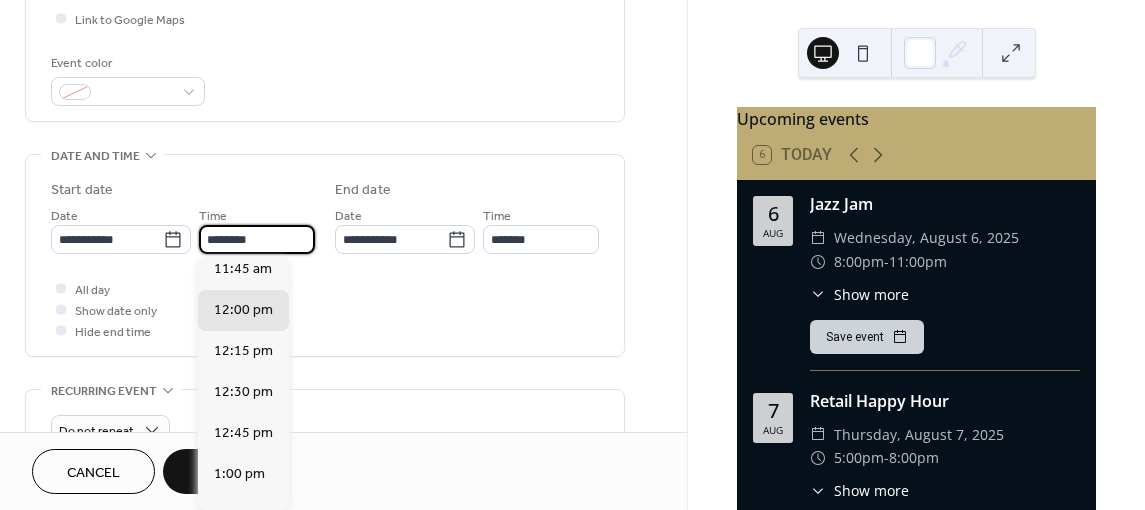 click on "********" at bounding box center (257, 239) 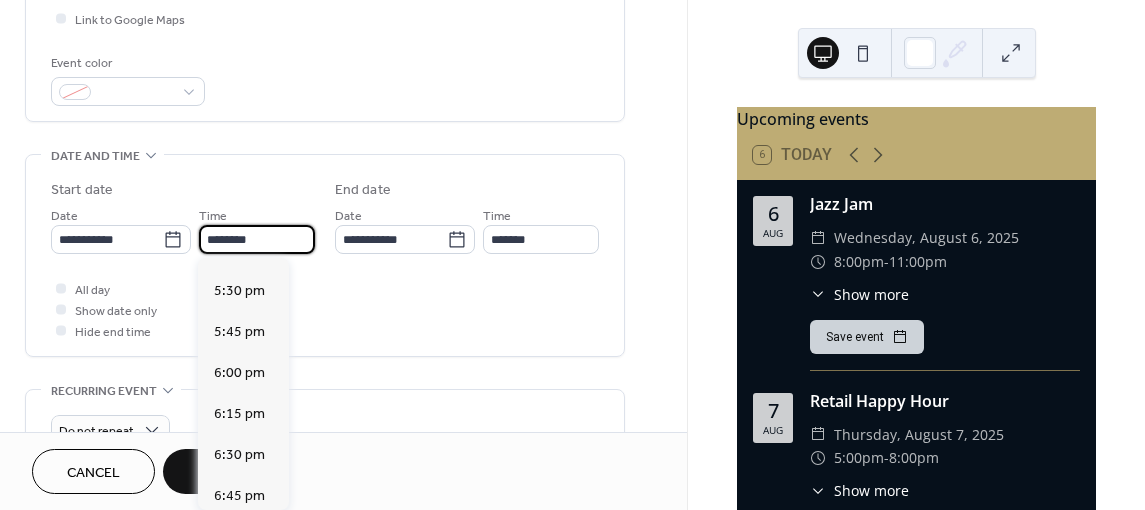 scroll, scrollTop: 2859, scrollLeft: 0, axis: vertical 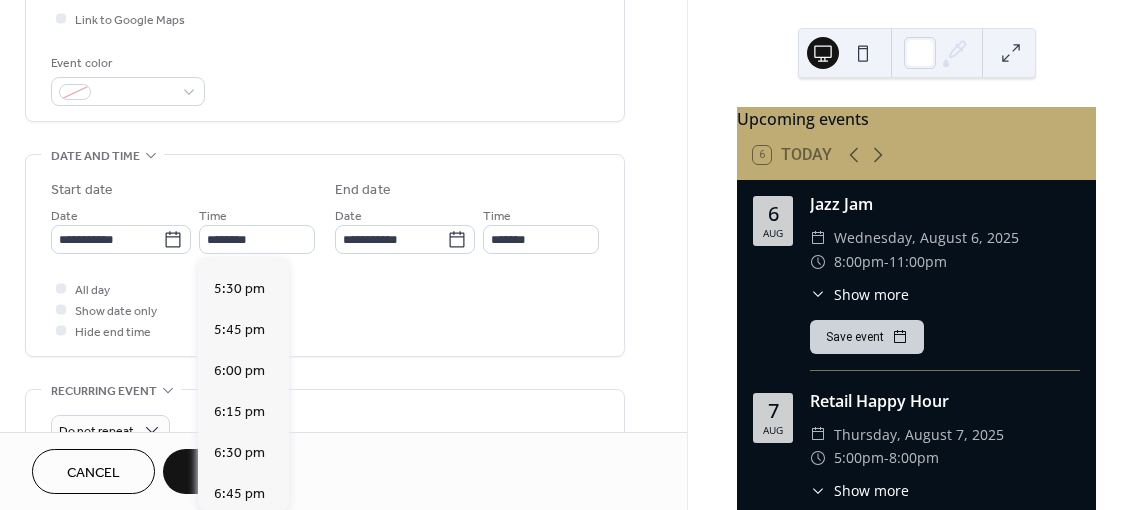 click on "7:00 pm" at bounding box center [239, 535] 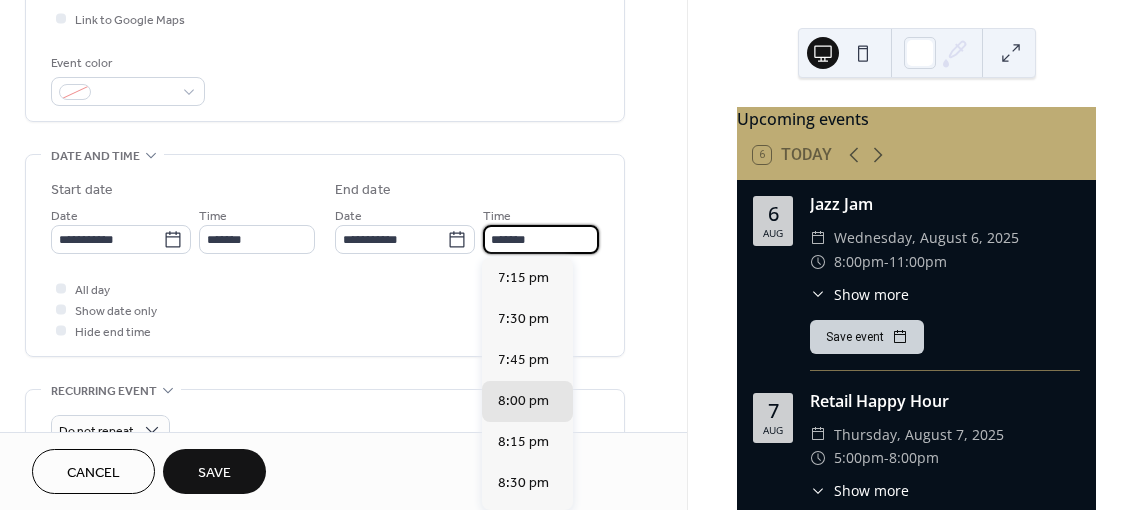 click on "*******" at bounding box center [541, 239] 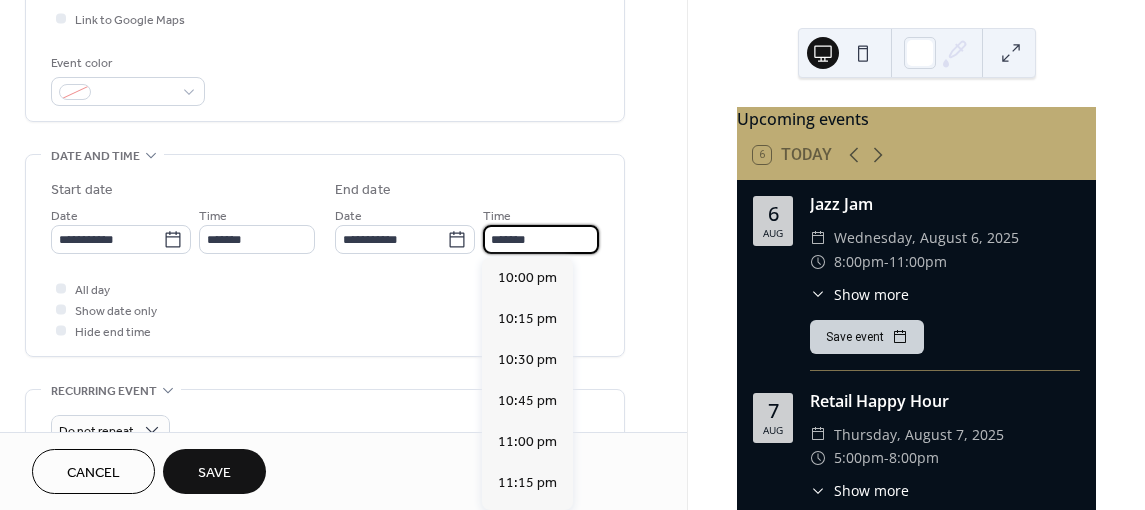 scroll, scrollTop: 449, scrollLeft: 0, axis: vertical 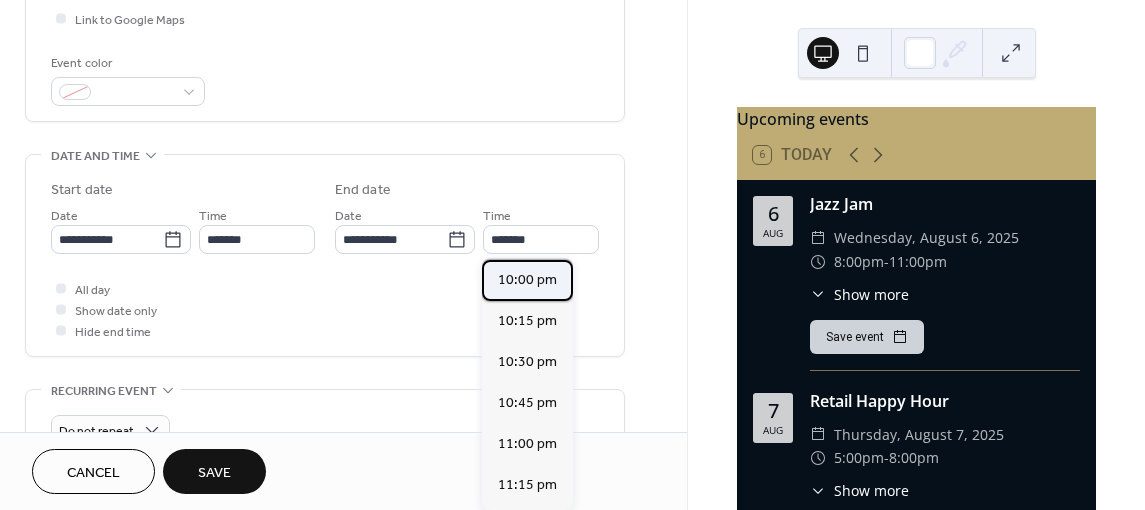 click on "10:00 pm" at bounding box center [527, 280] 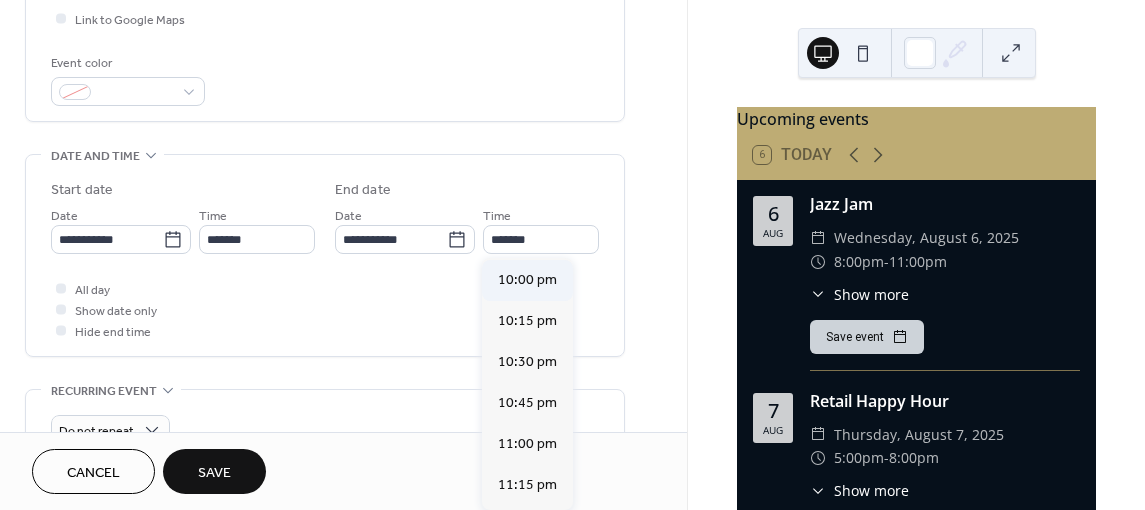 type on "********" 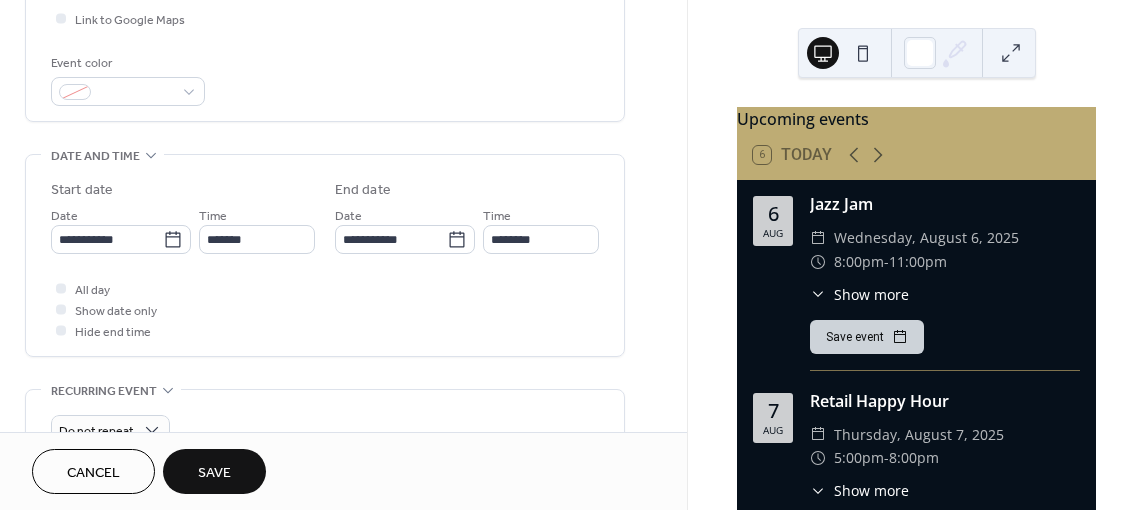 click on "Save" at bounding box center (214, 473) 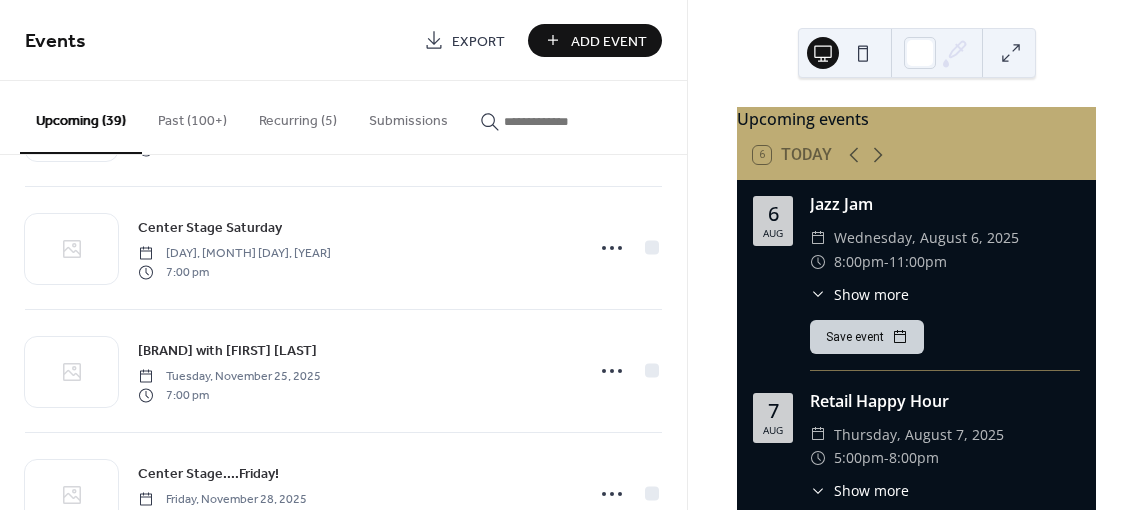 scroll, scrollTop: 4182, scrollLeft: 0, axis: vertical 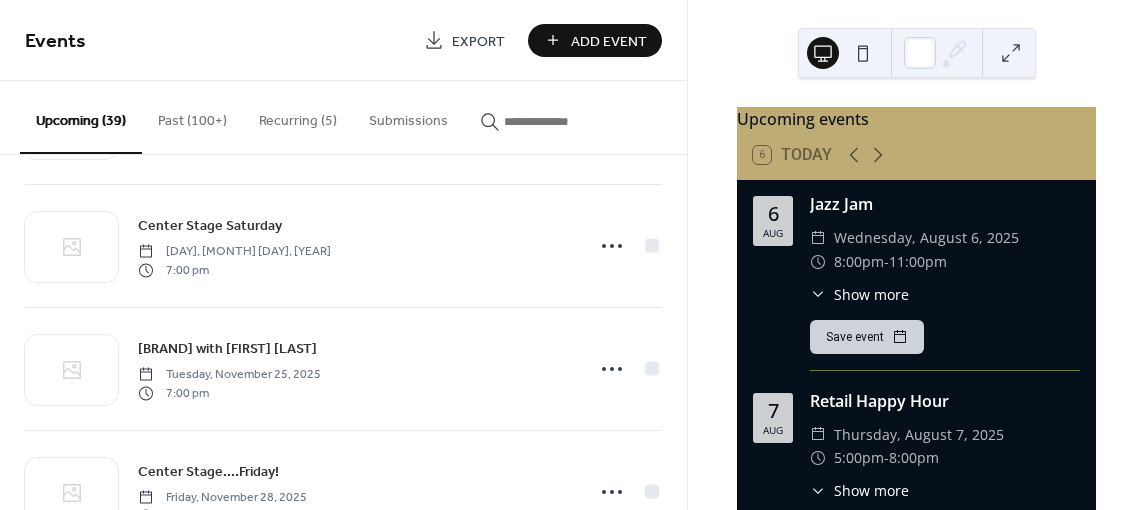 click on "Add Event" at bounding box center [609, 41] 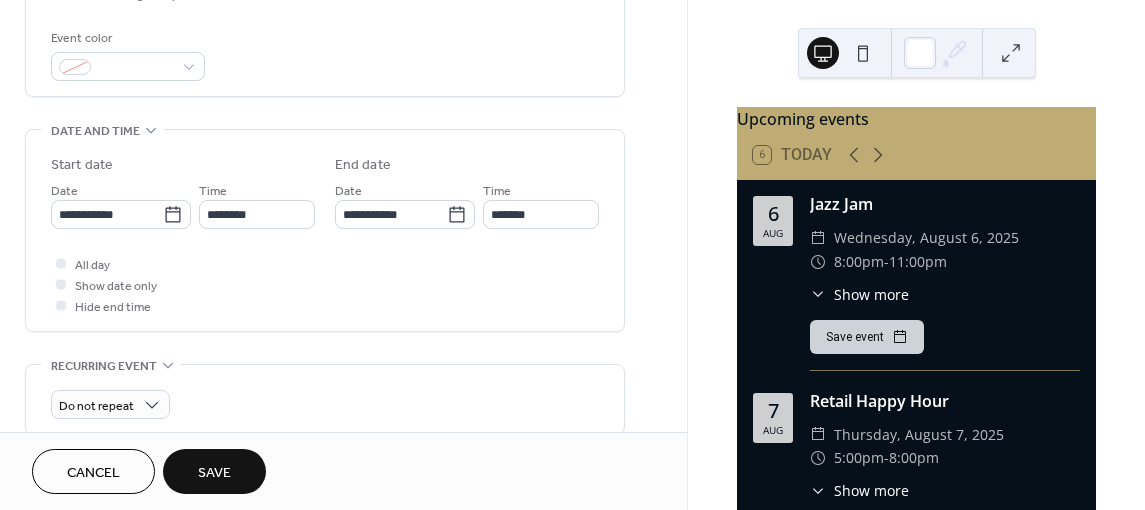 scroll, scrollTop: 523, scrollLeft: 0, axis: vertical 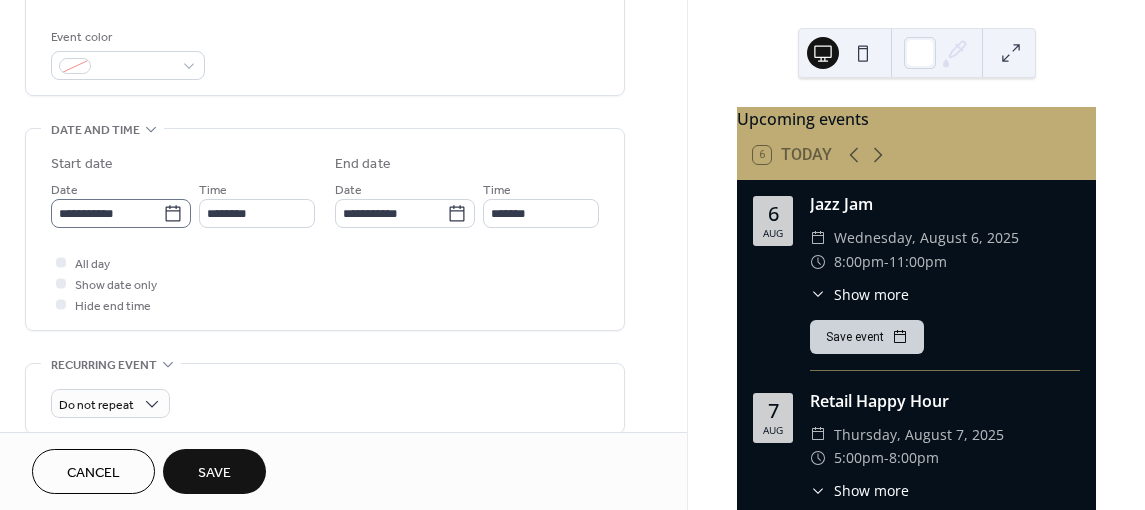 type on "**********" 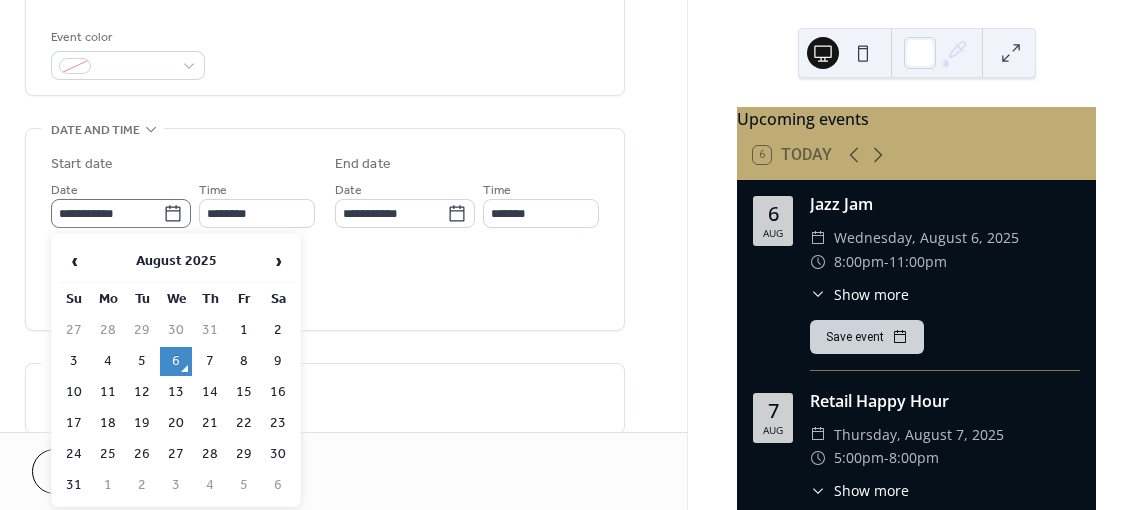 click 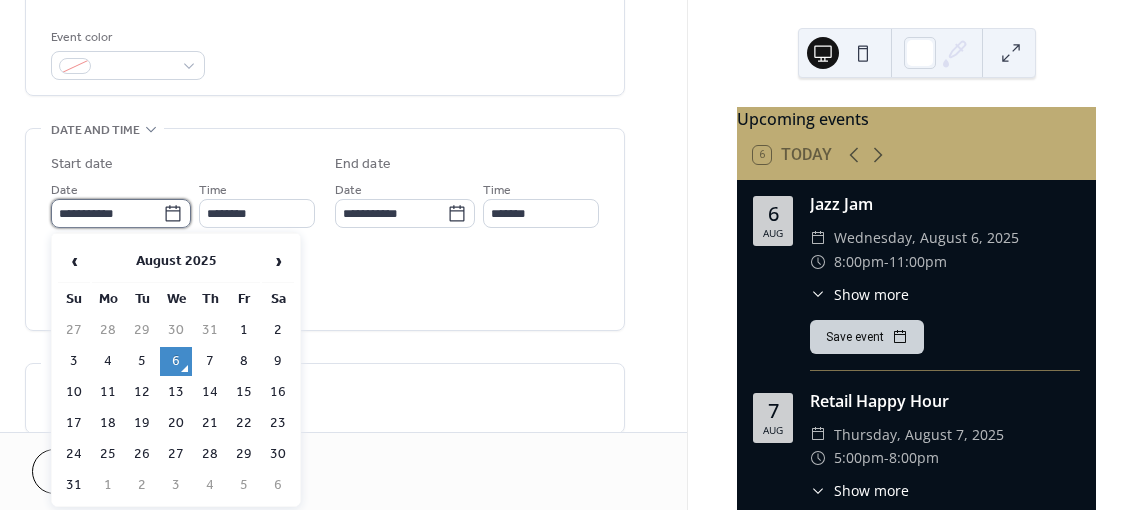 click on "**********" at bounding box center [107, 213] 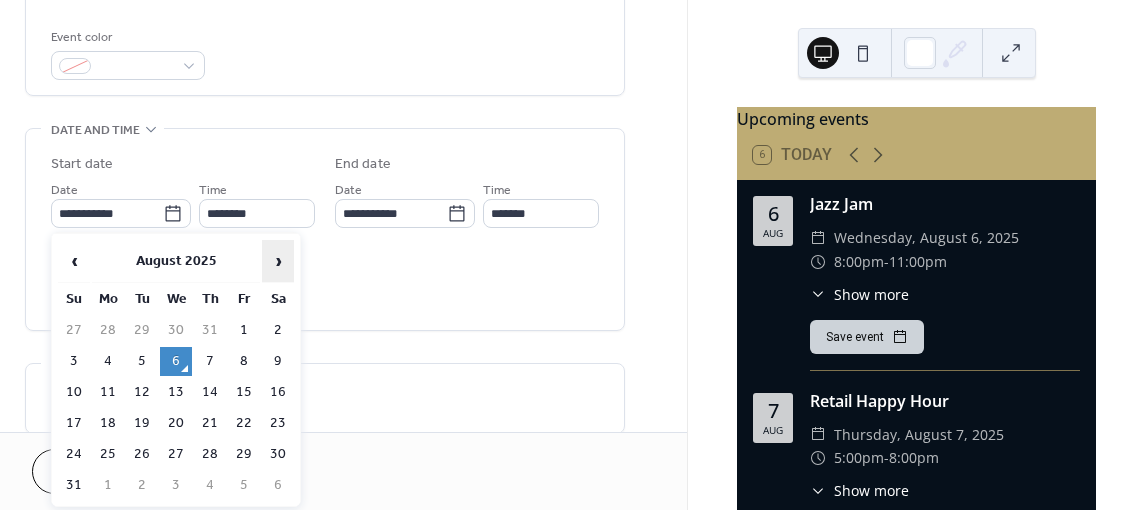 click on "›" at bounding box center (278, 261) 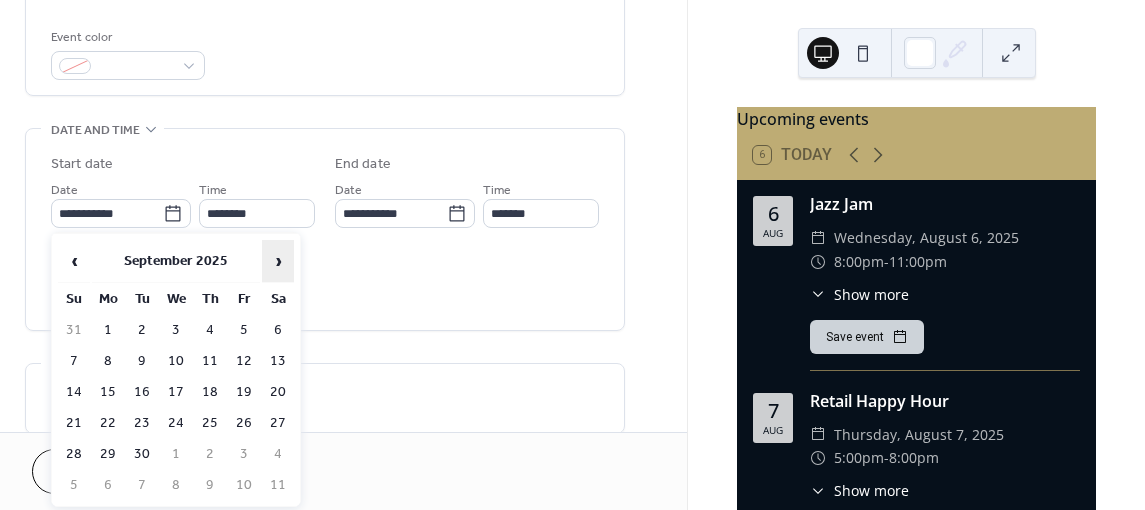 click on "›" at bounding box center (278, 261) 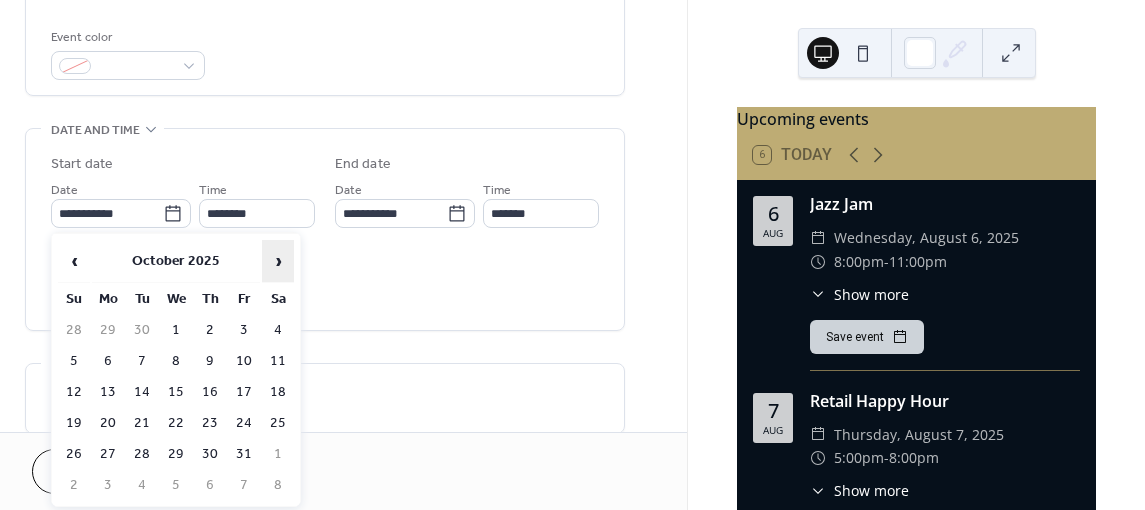 click on "›" at bounding box center [278, 261] 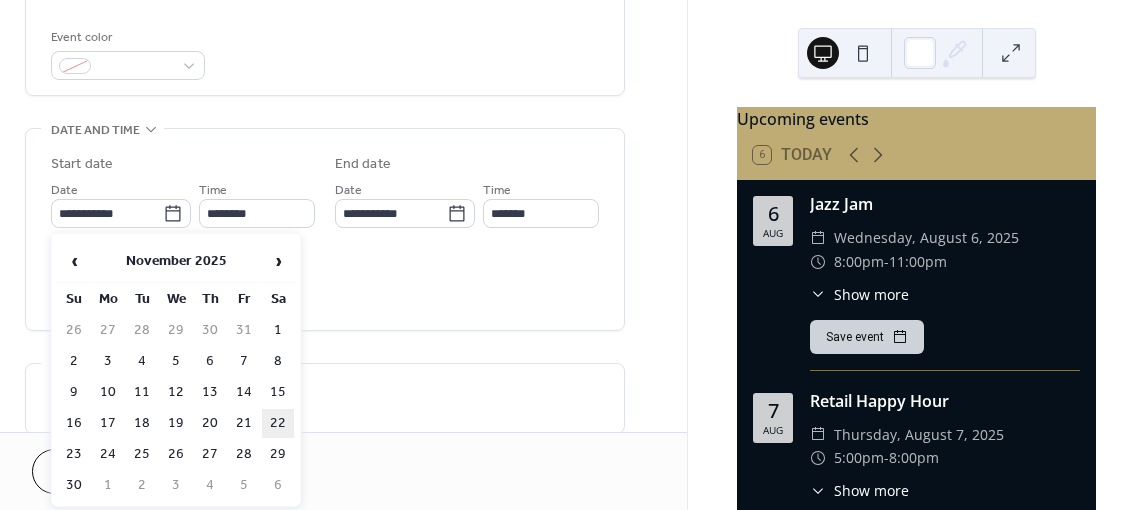 click on "22" at bounding box center (278, 423) 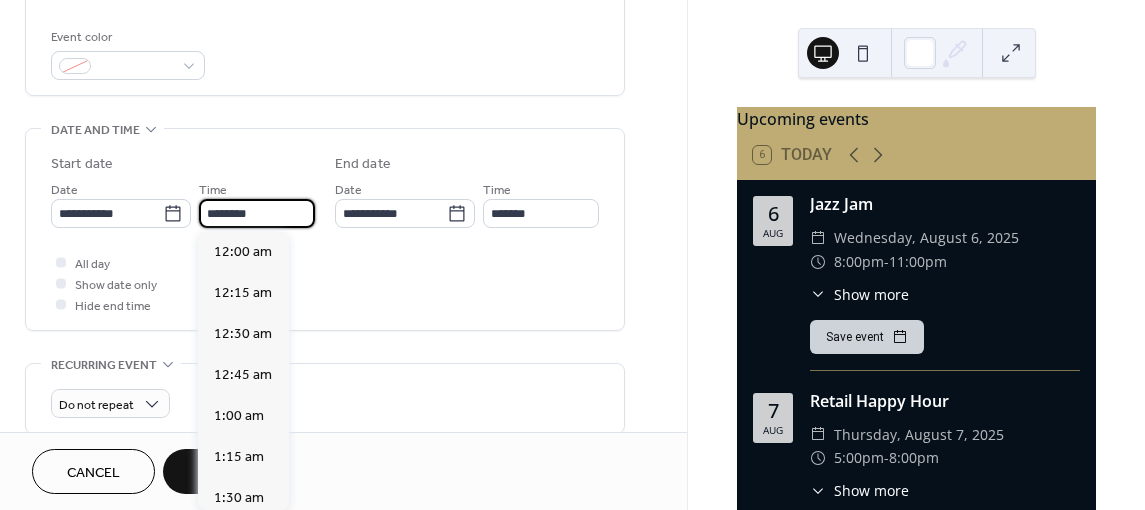 scroll, scrollTop: 1936, scrollLeft: 0, axis: vertical 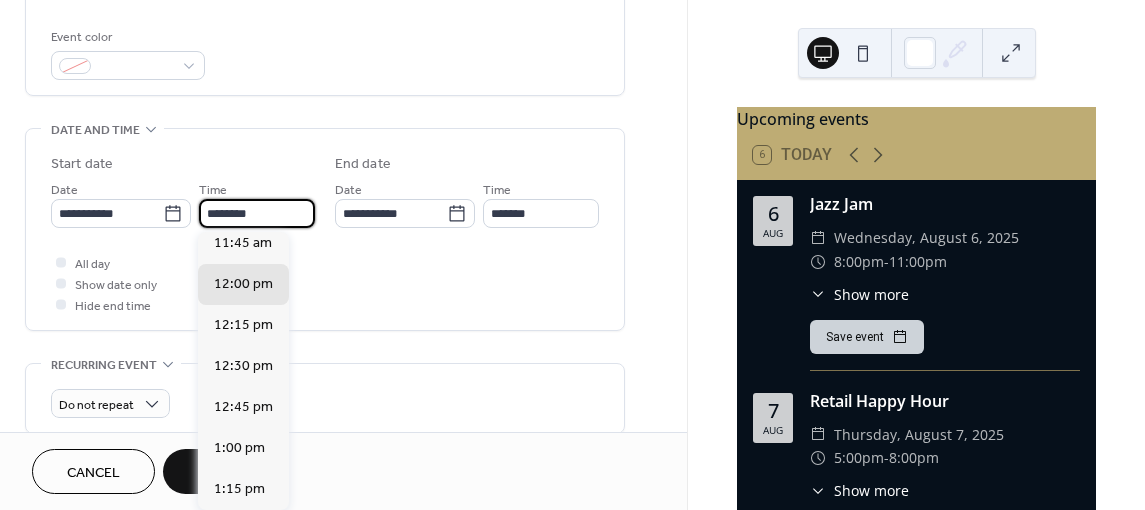 click on "********" at bounding box center (257, 213) 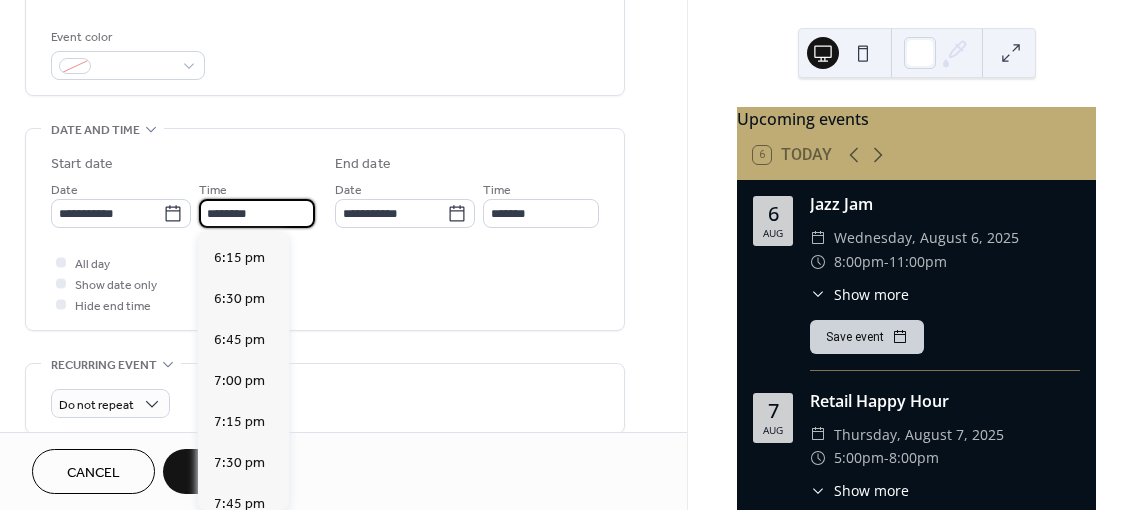 scroll, scrollTop: 2988, scrollLeft: 0, axis: vertical 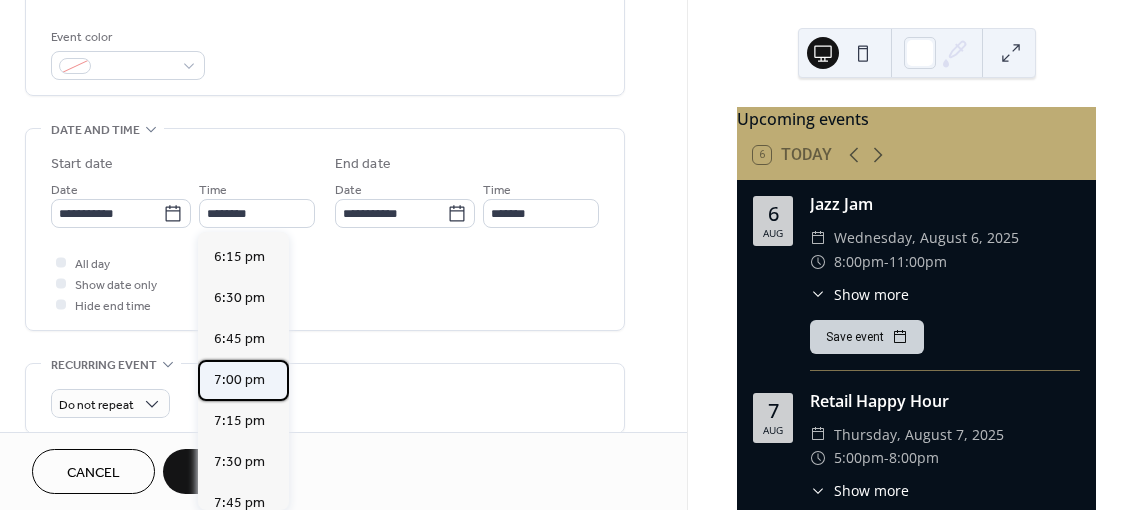 click on "7:00 pm" at bounding box center [239, 380] 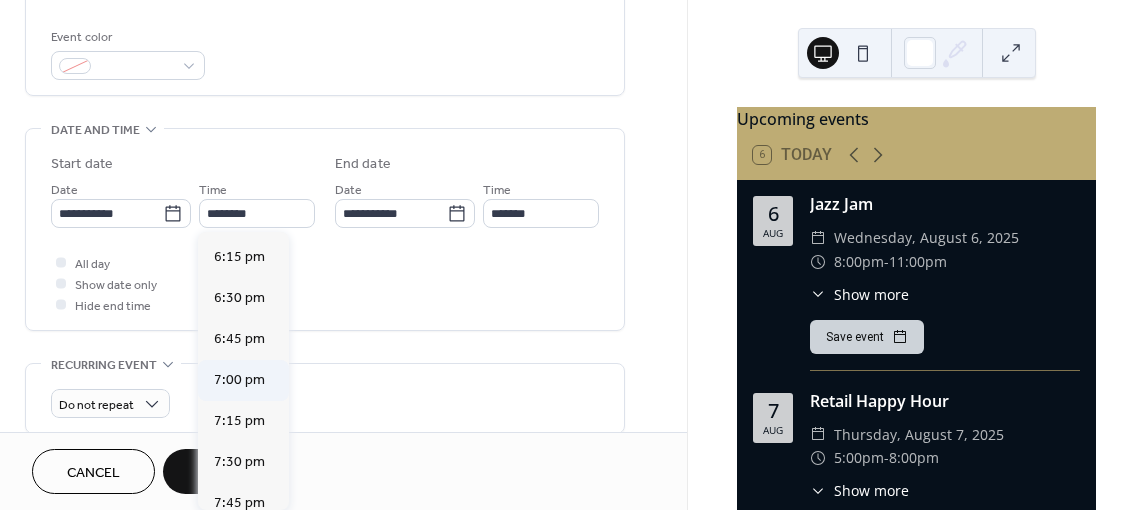 type on "*******" 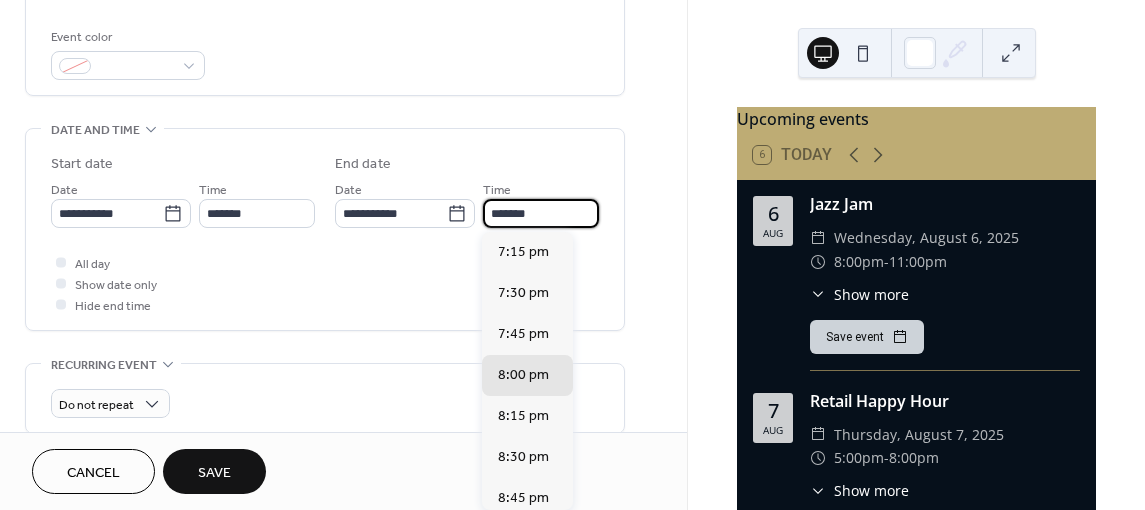 click on "*******" at bounding box center (541, 213) 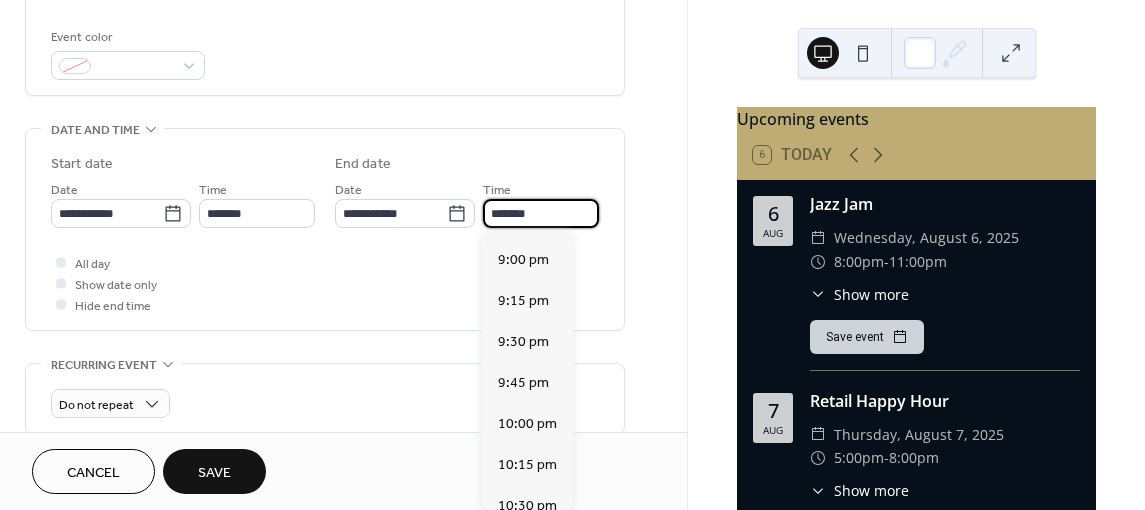 scroll, scrollTop: 289, scrollLeft: 0, axis: vertical 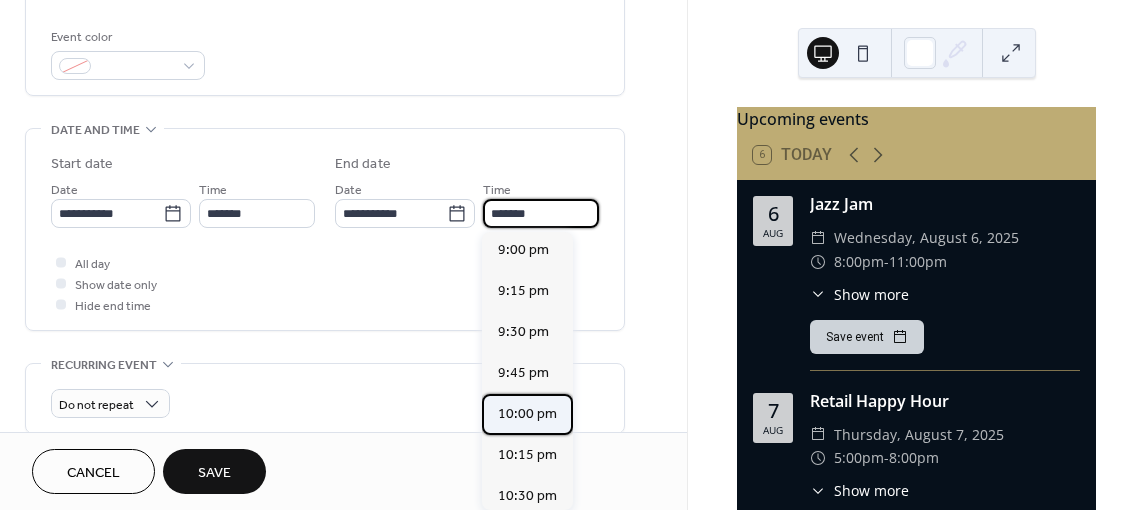 click on "10:00 pm" at bounding box center [527, 414] 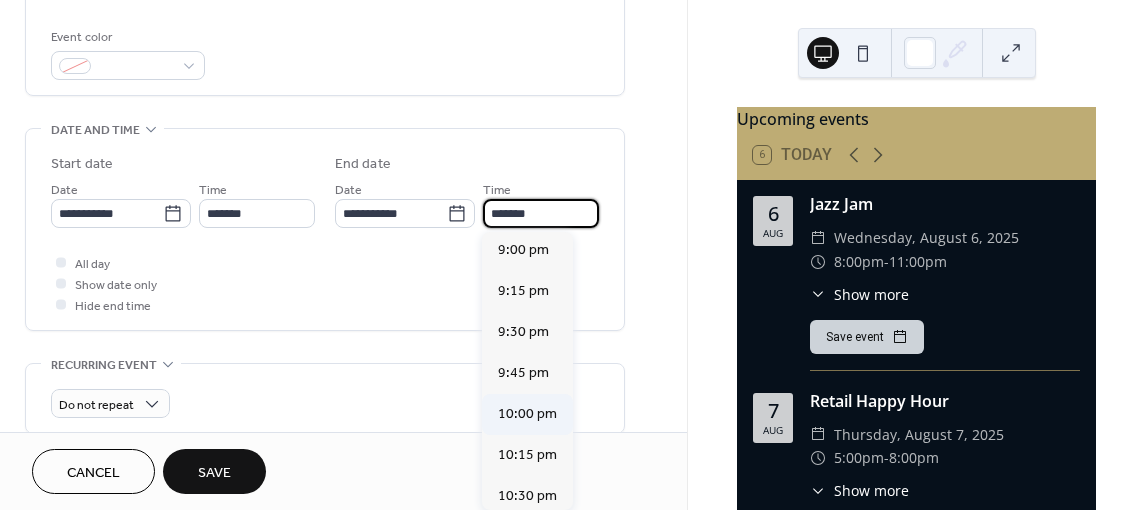 type on "********" 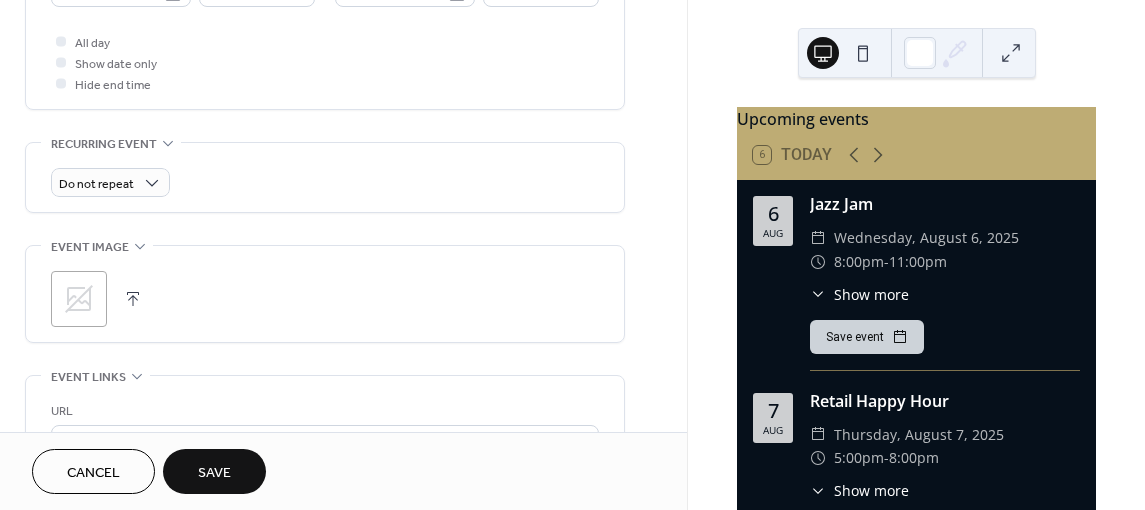 scroll, scrollTop: 746, scrollLeft: 0, axis: vertical 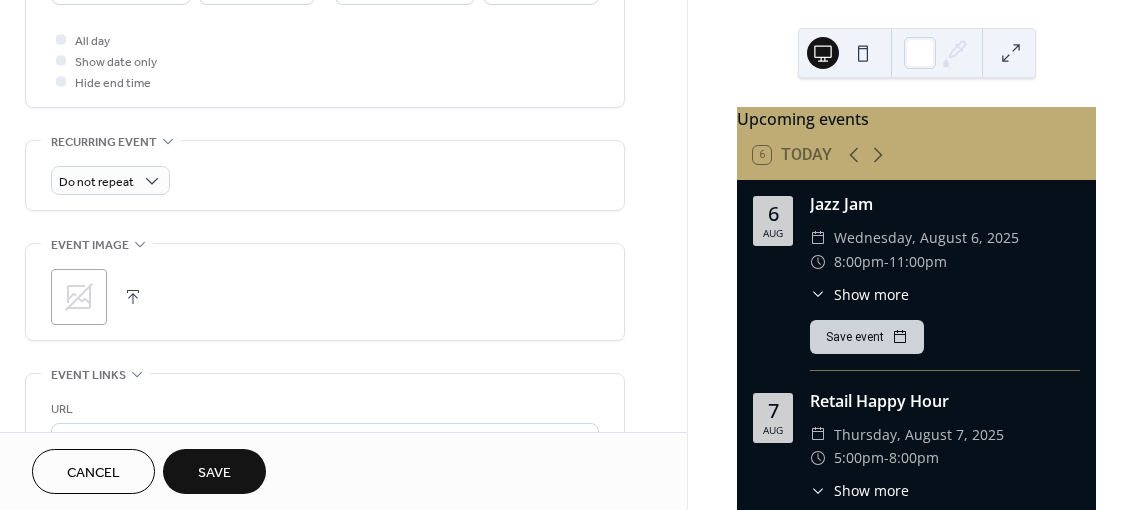 click on "Save" at bounding box center [214, 473] 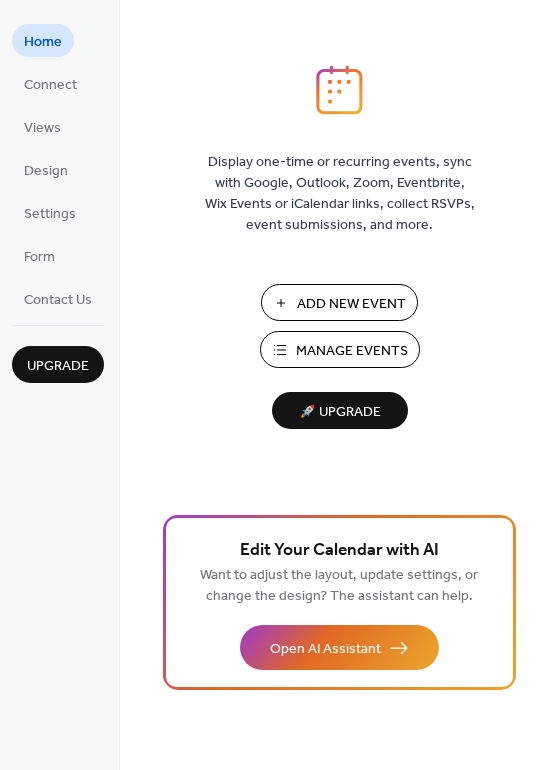 scroll, scrollTop: 0, scrollLeft: 0, axis: both 